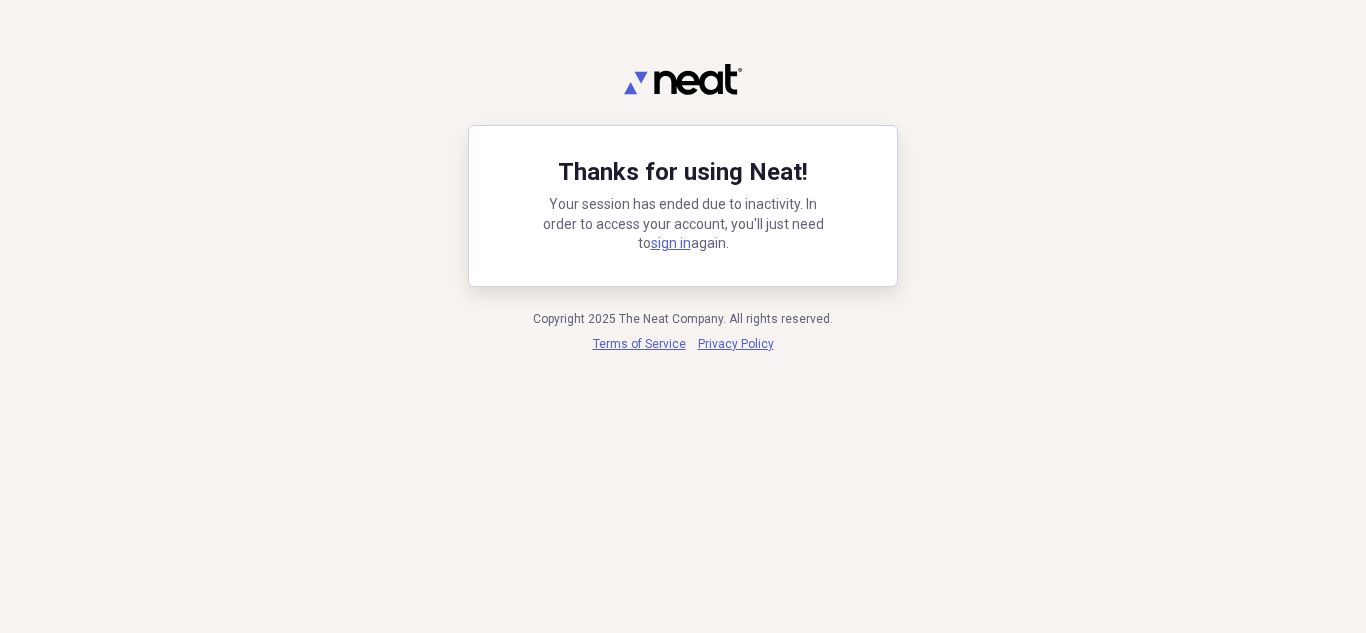 scroll, scrollTop: 0, scrollLeft: 0, axis: both 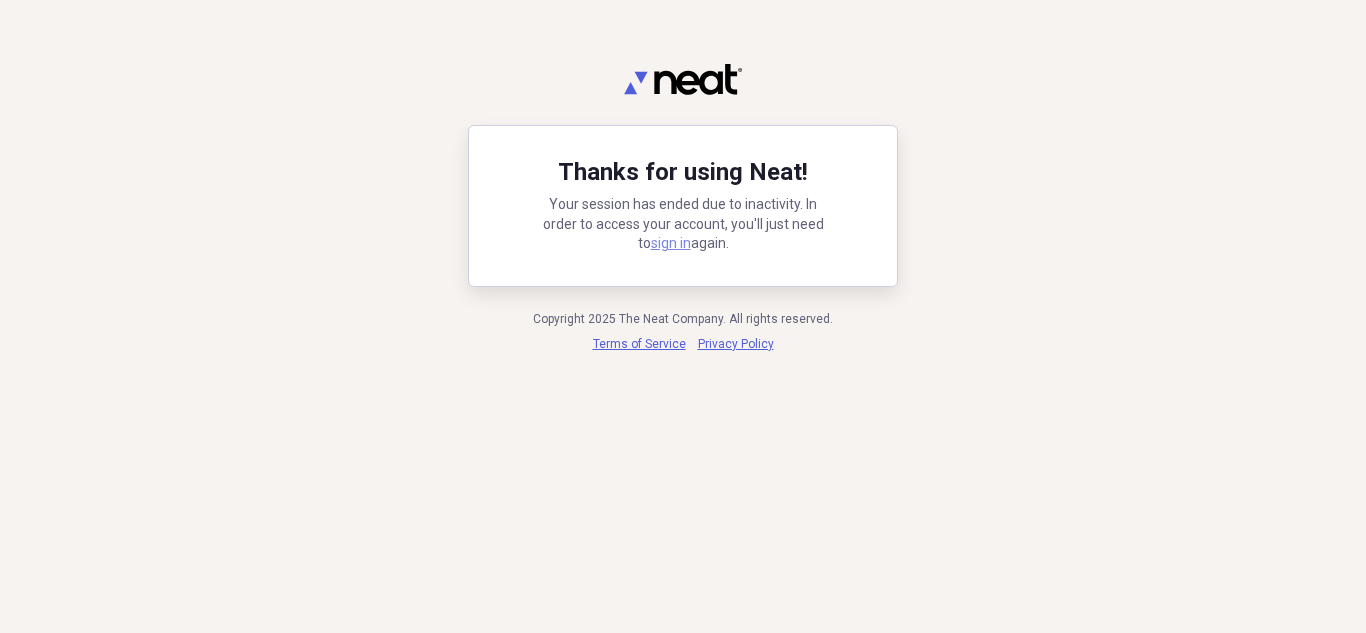 click on "sign in" at bounding box center (671, 243) 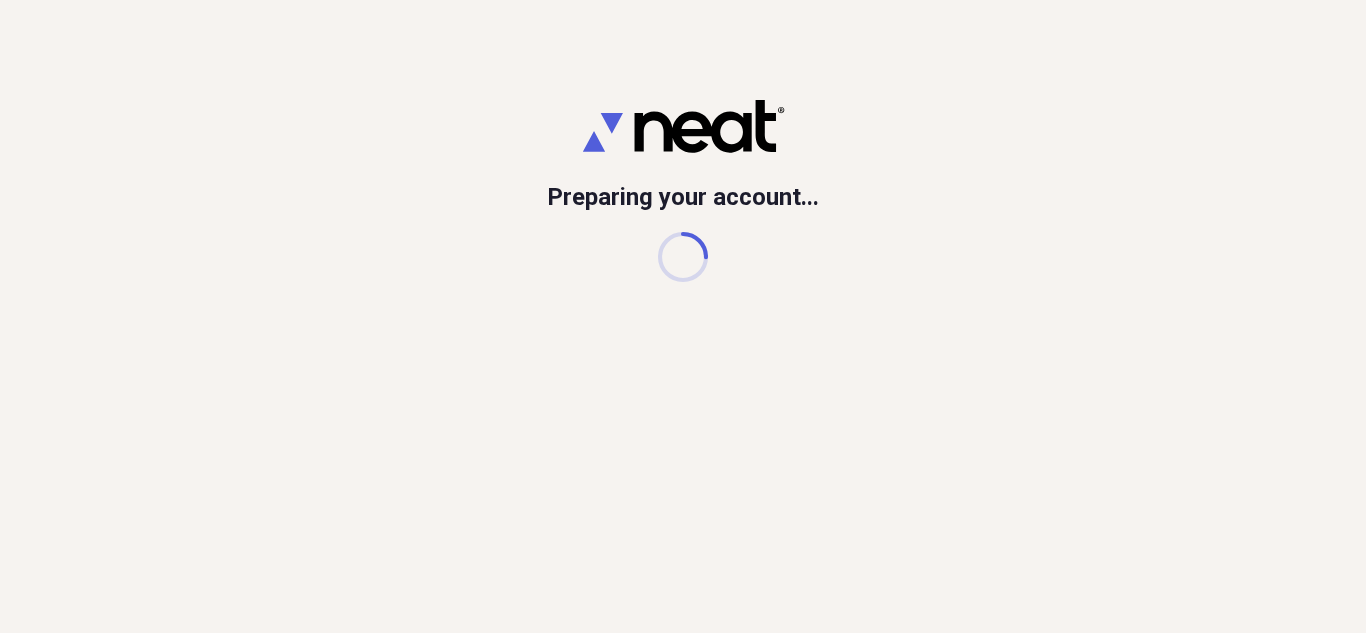 scroll, scrollTop: 0, scrollLeft: 0, axis: both 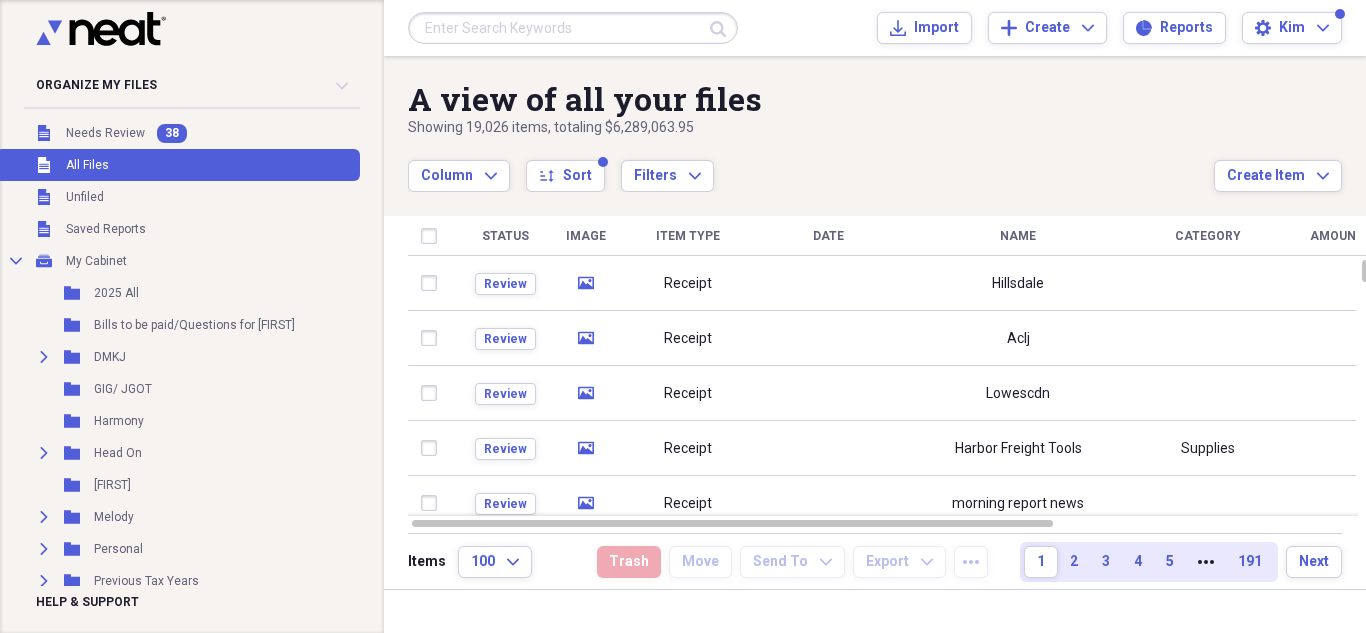 click at bounding box center (573, 28) 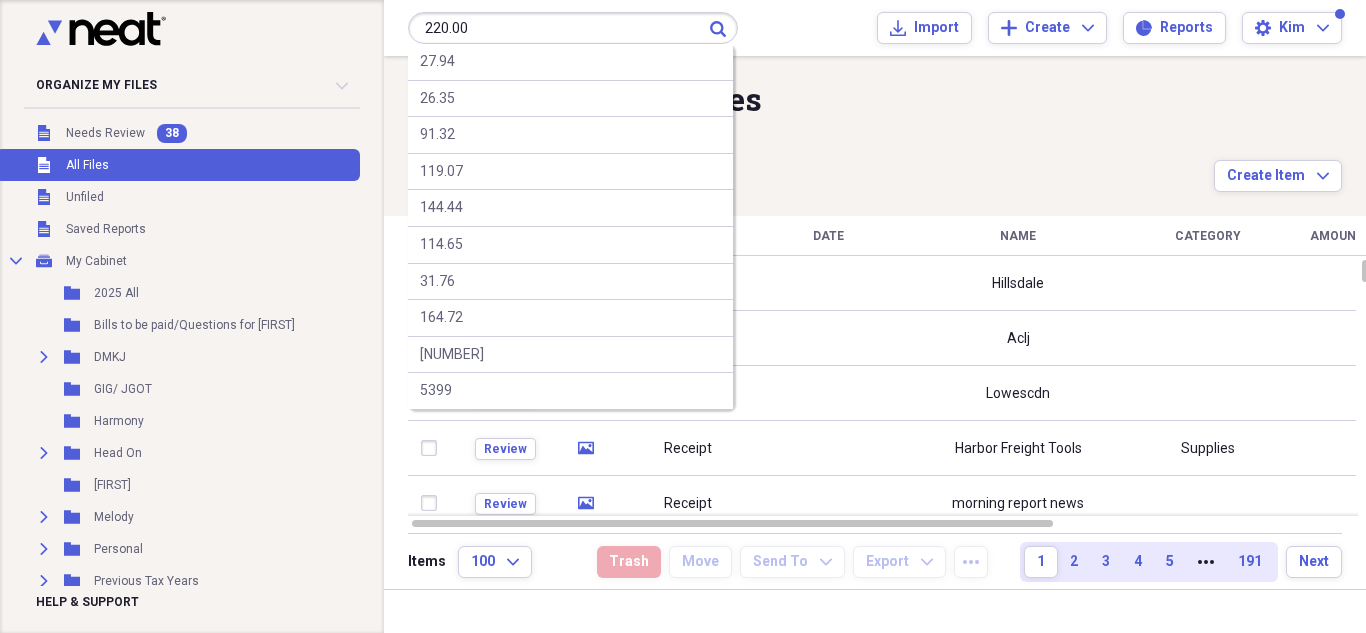 type on "220.00" 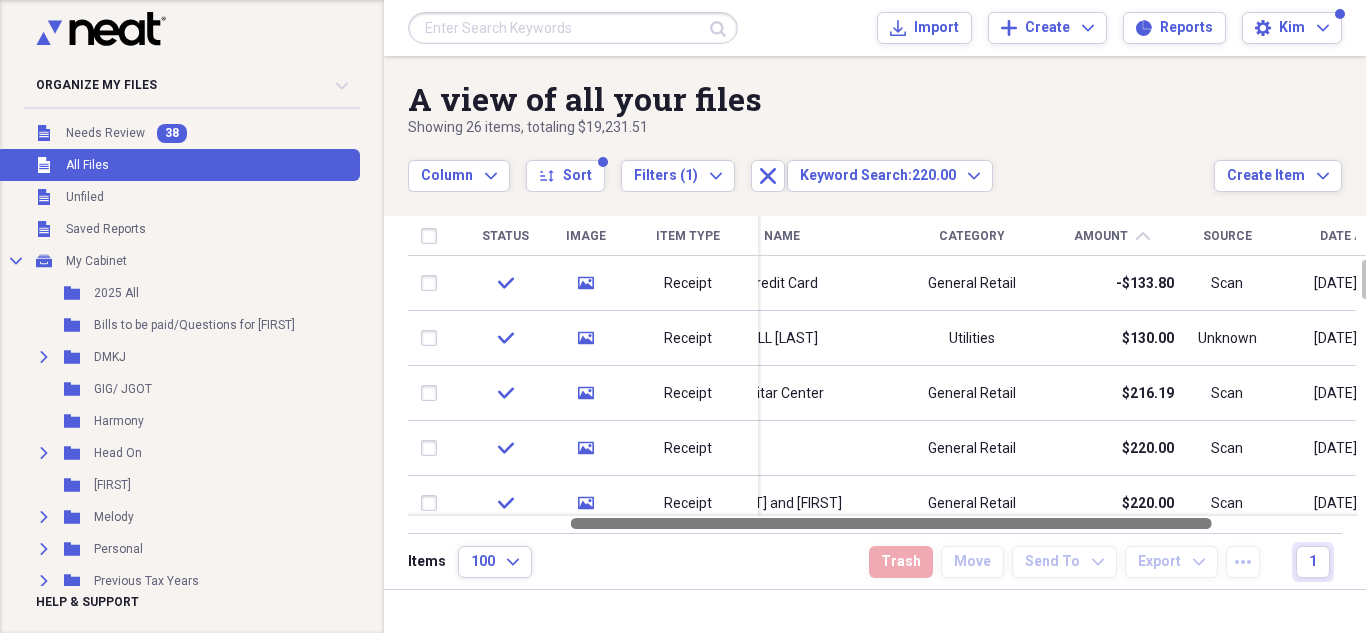 drag, startPoint x: 940, startPoint y: 522, endPoint x: 1100, endPoint y: 532, distance: 160.3122 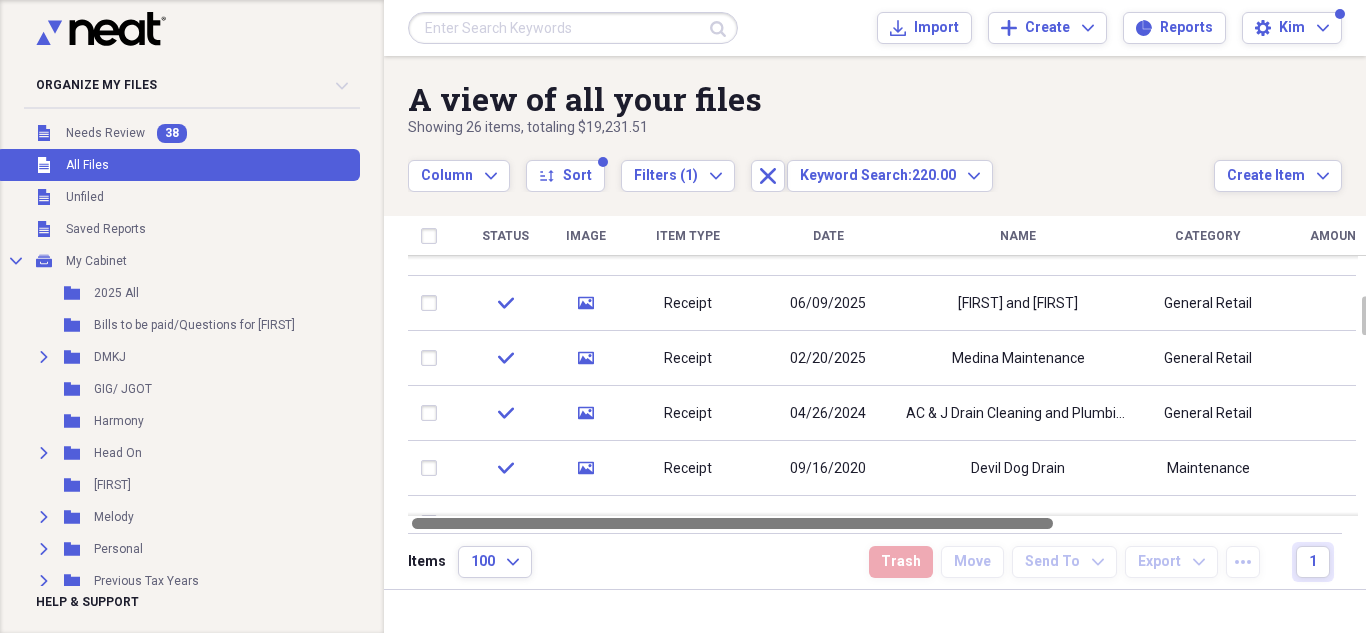 drag, startPoint x: 922, startPoint y: 525, endPoint x: 637, endPoint y: 534, distance: 285.14206 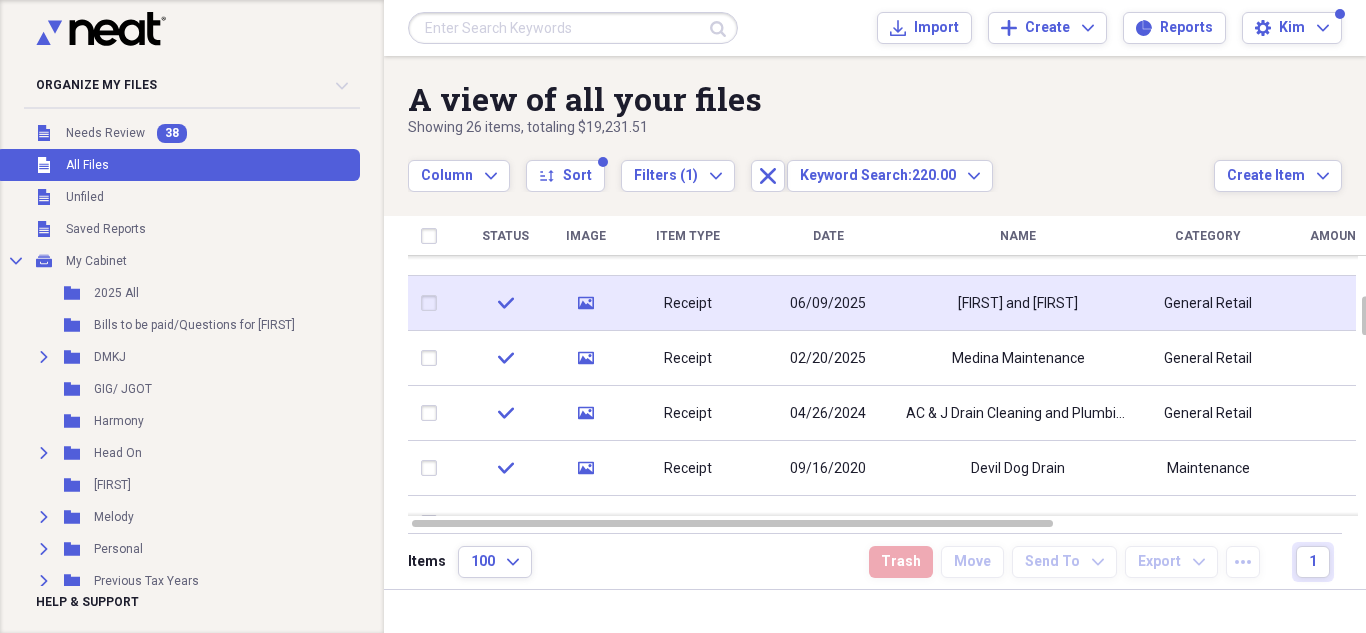 click on "06/09/2025" at bounding box center [828, 304] 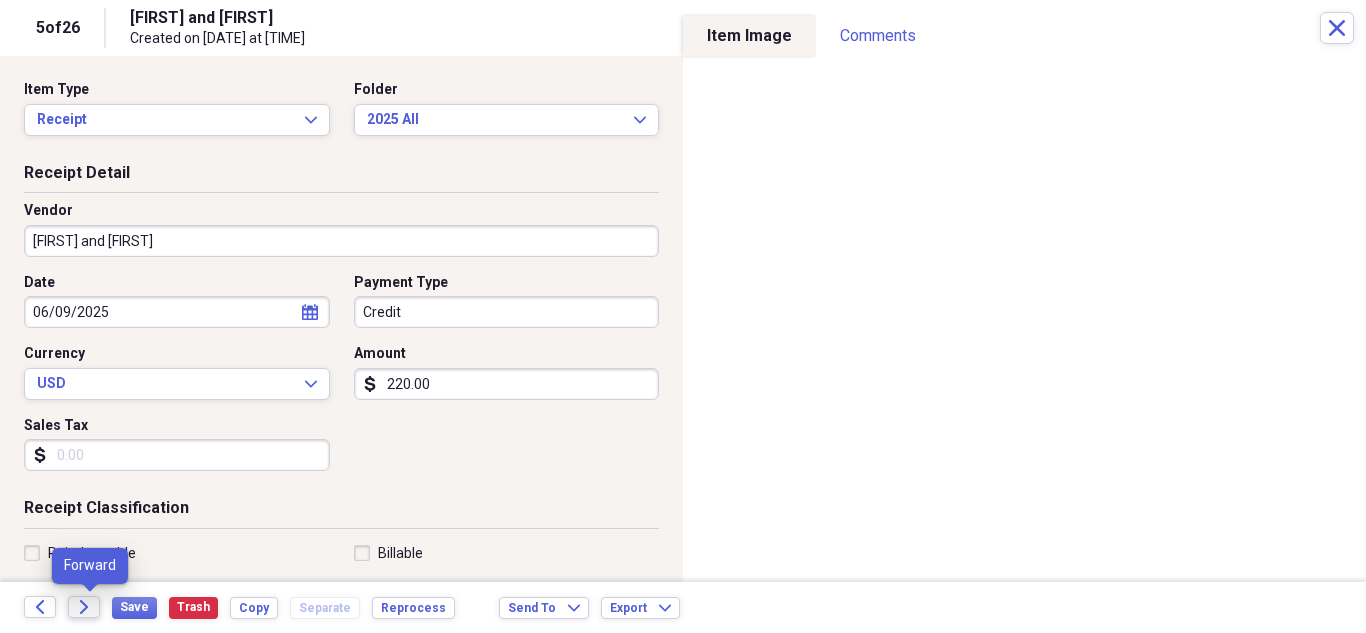 click on "Forward" 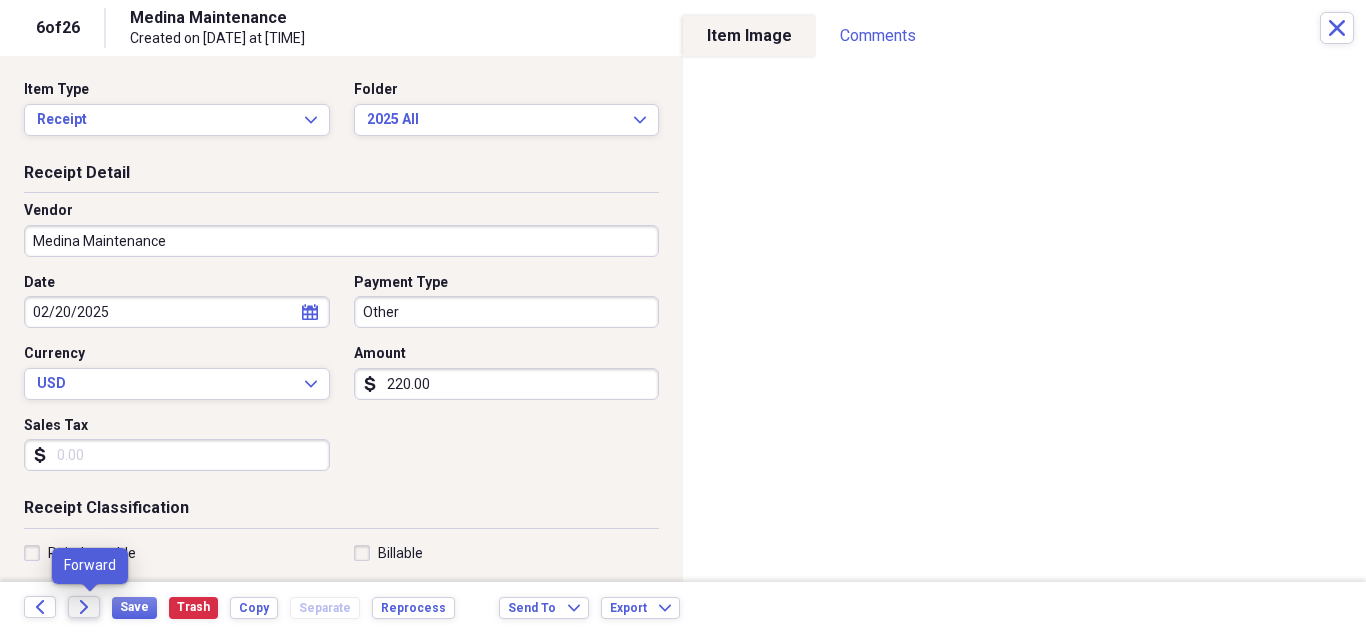 click on "Forward" 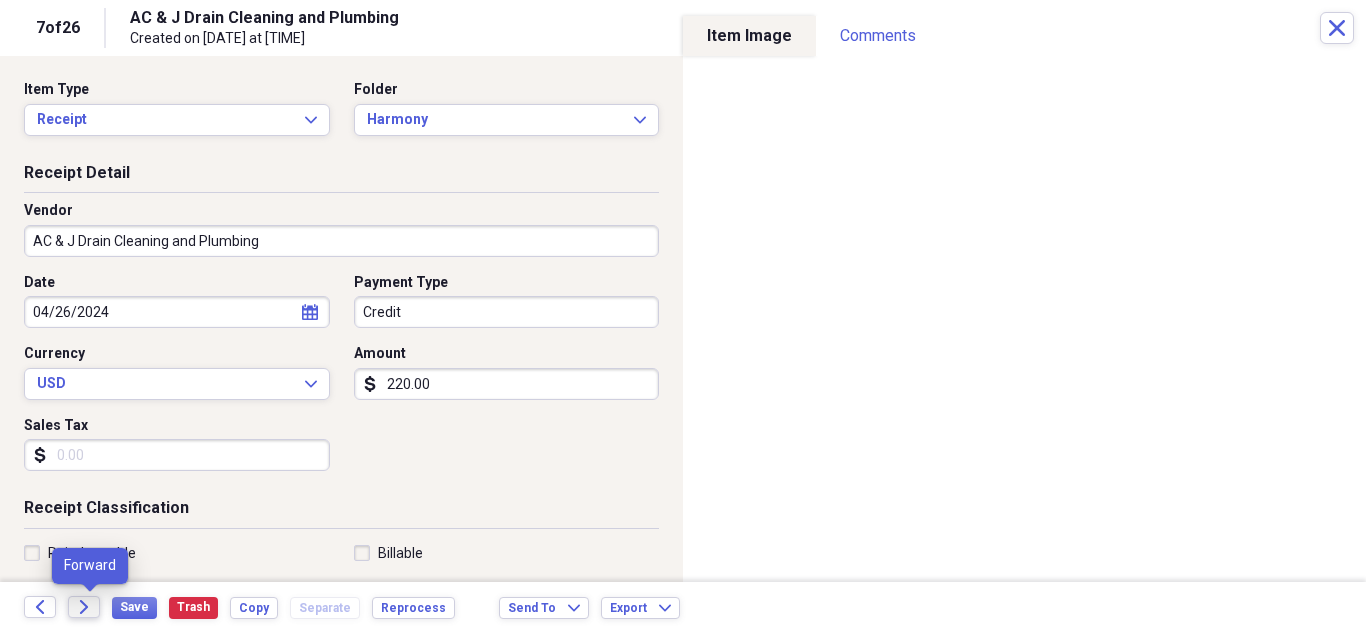 click on "Forward" 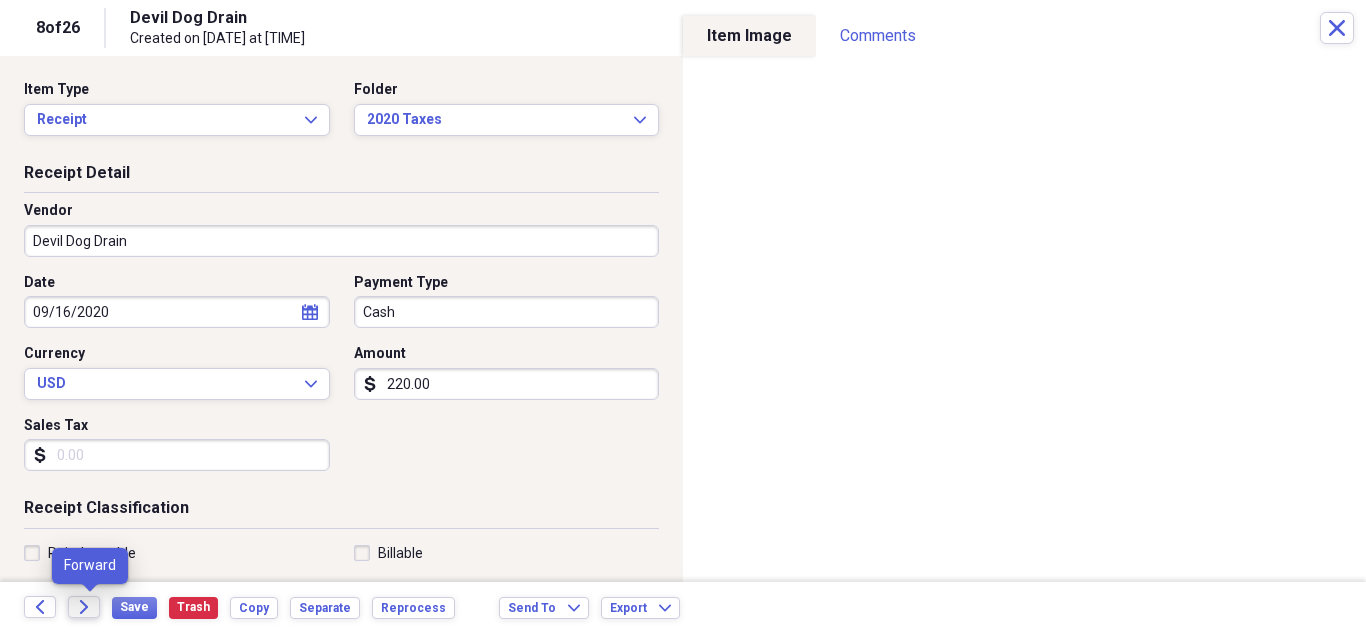 click on "Forward" 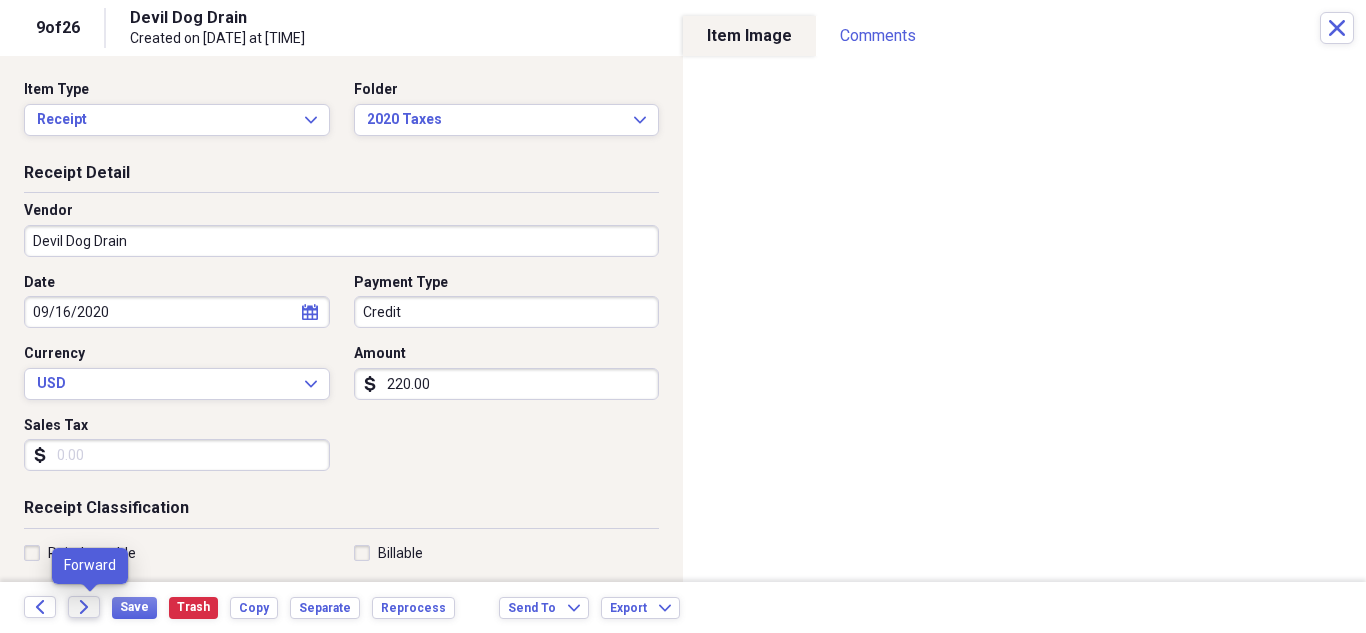 click on "Forward" 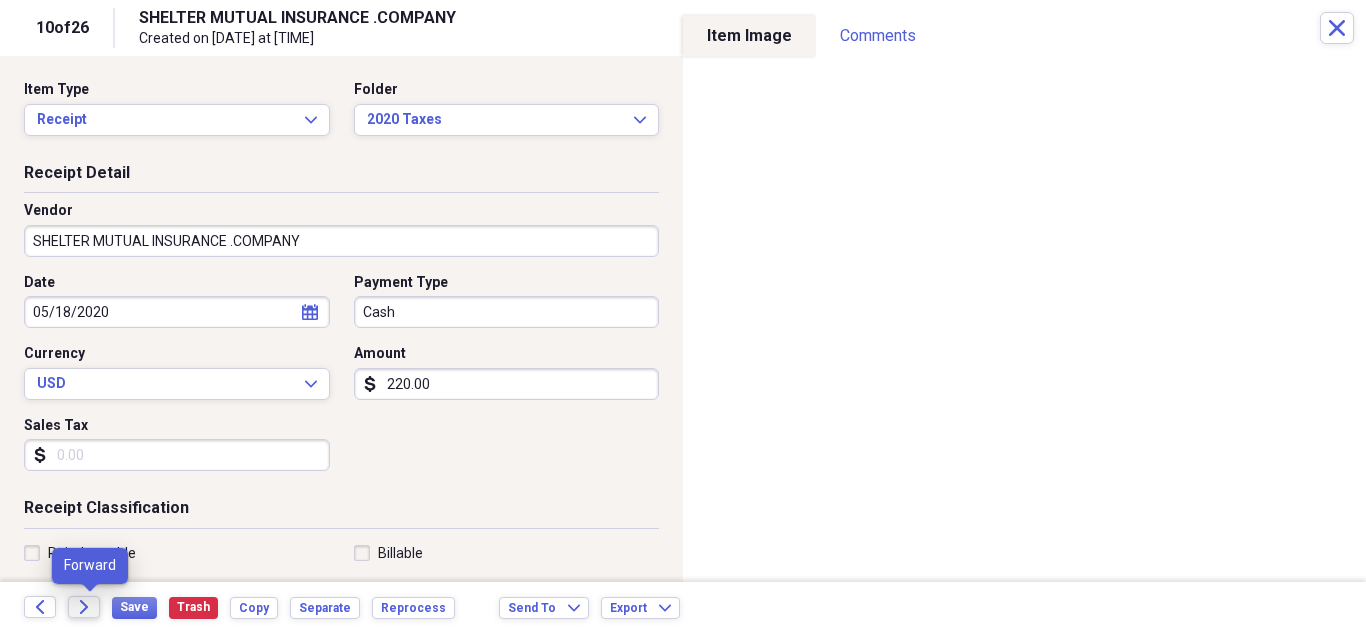 click on "Forward" 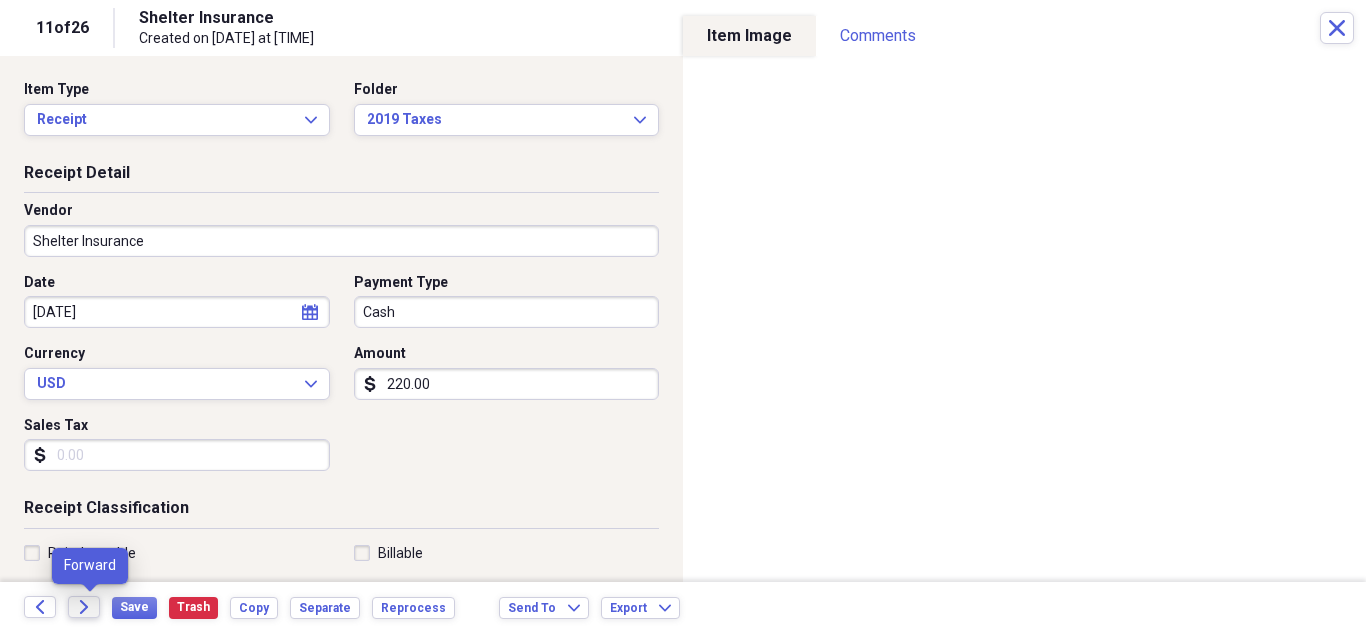 click on "Forward" 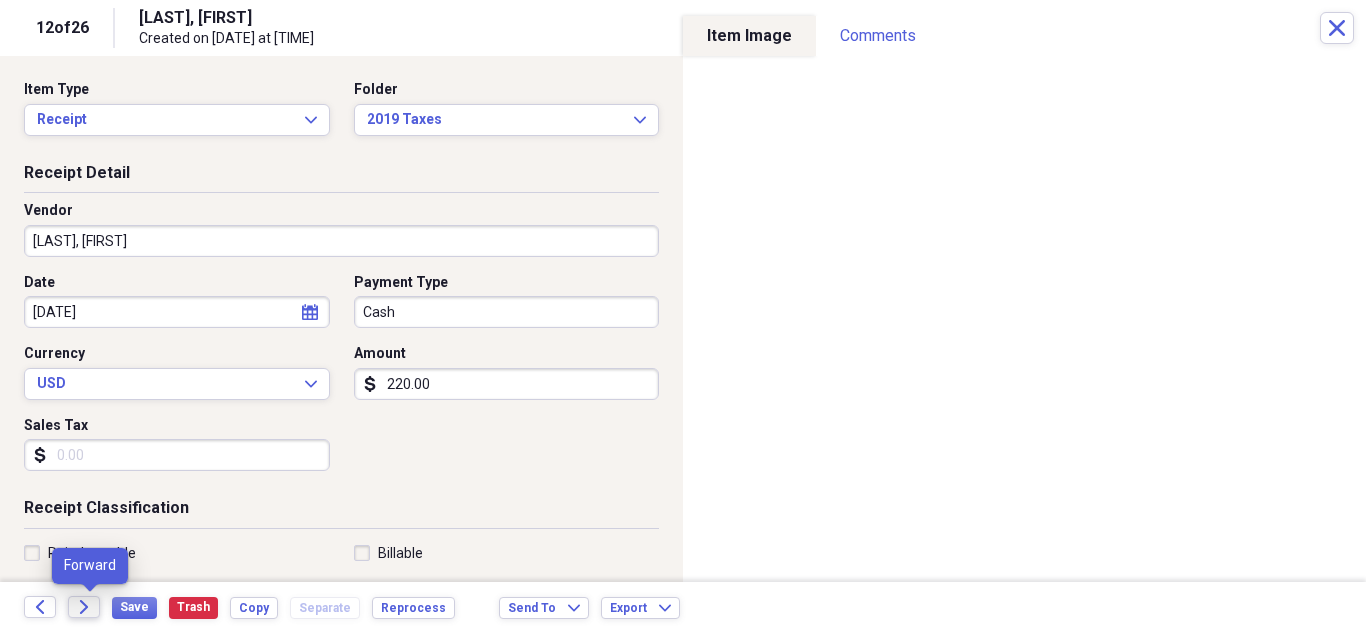 click on "Forward" 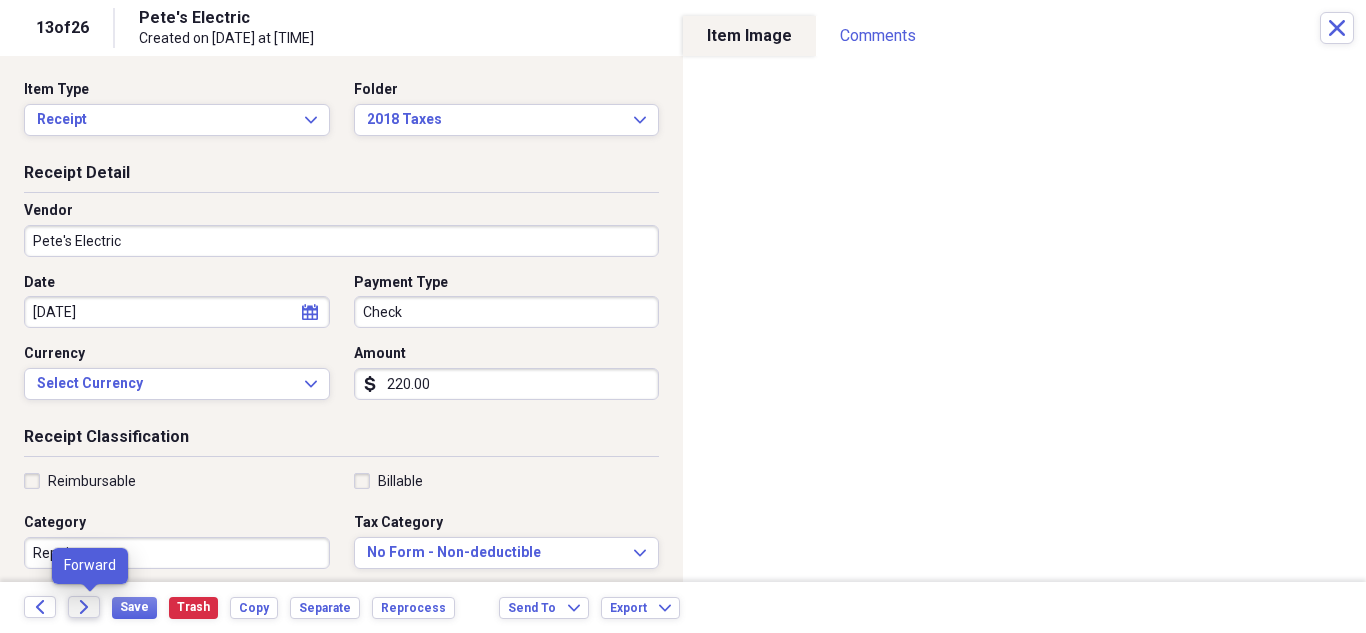 click on "Forward" 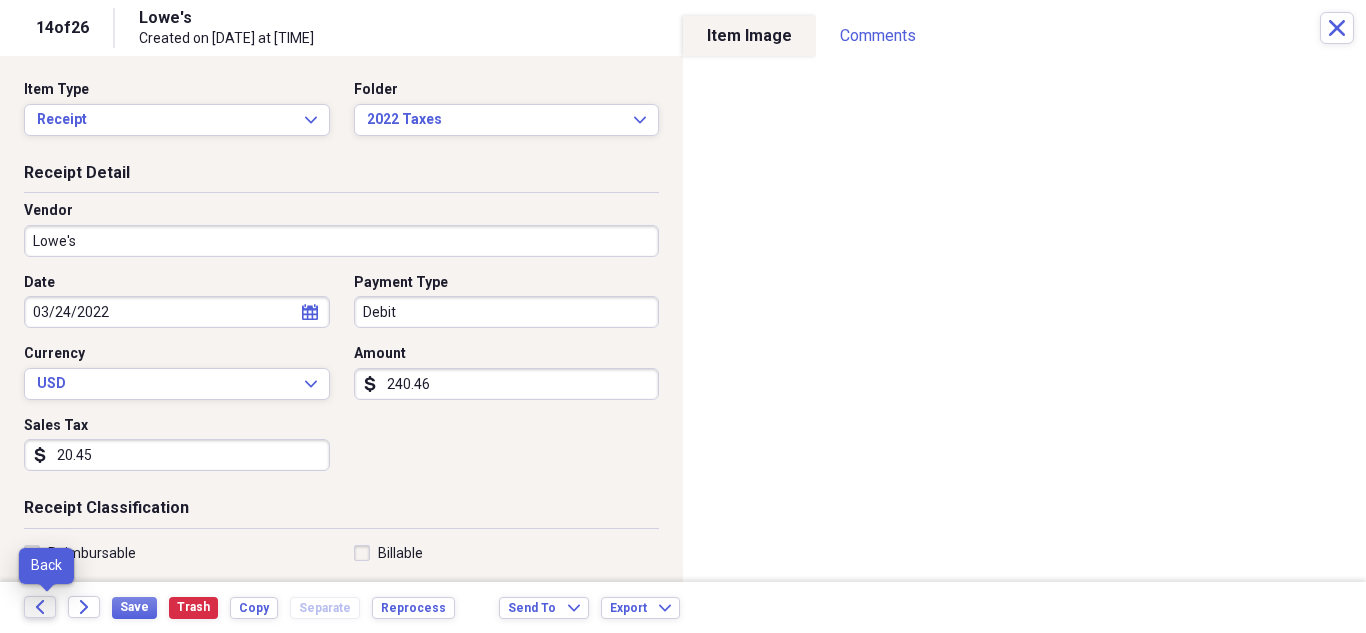 click on "Back" 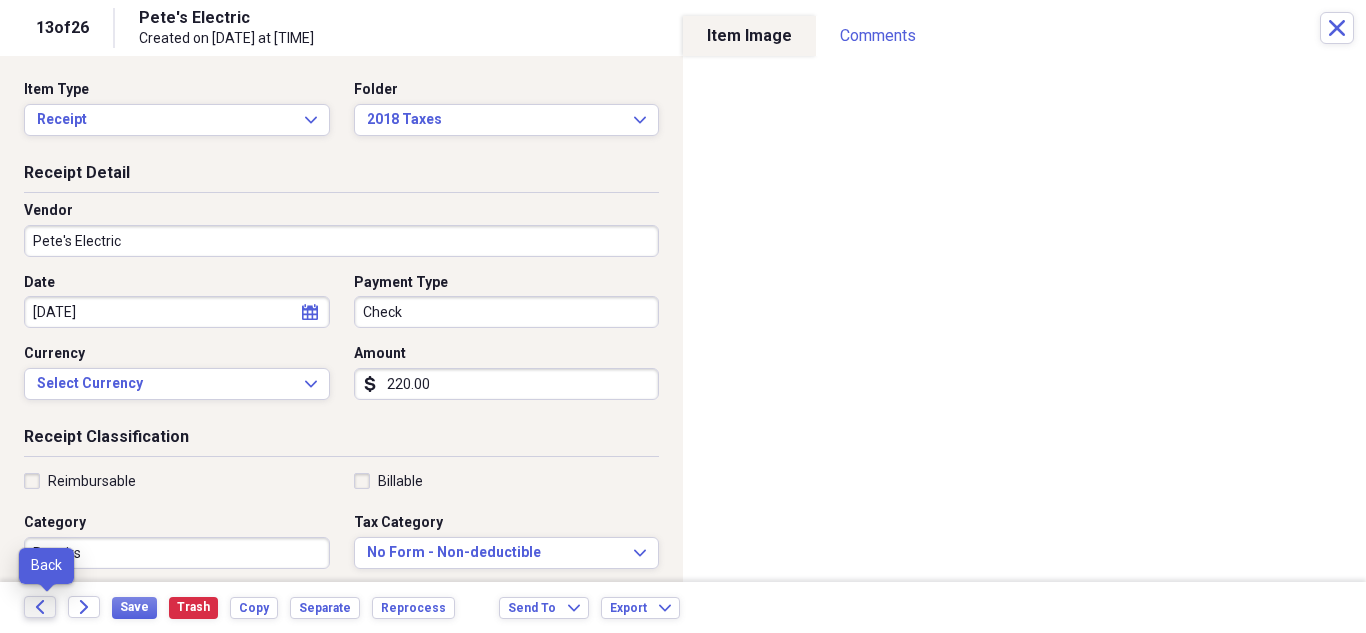 click on "Back" 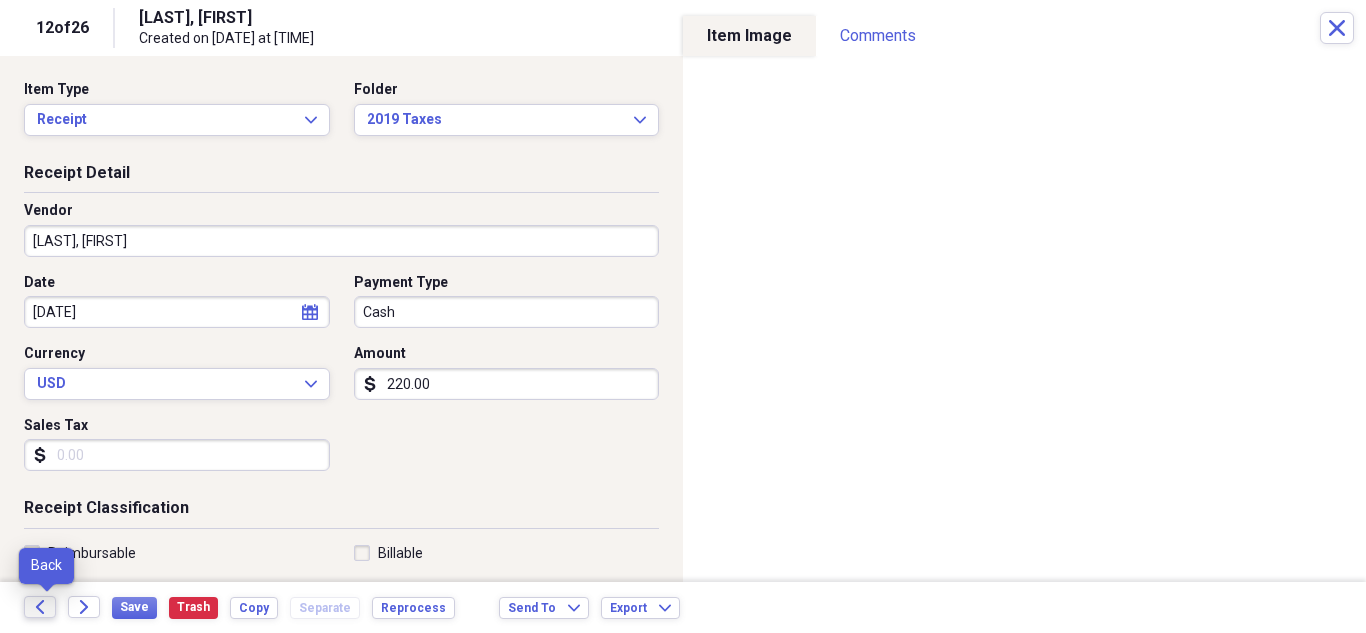 click on "Back" 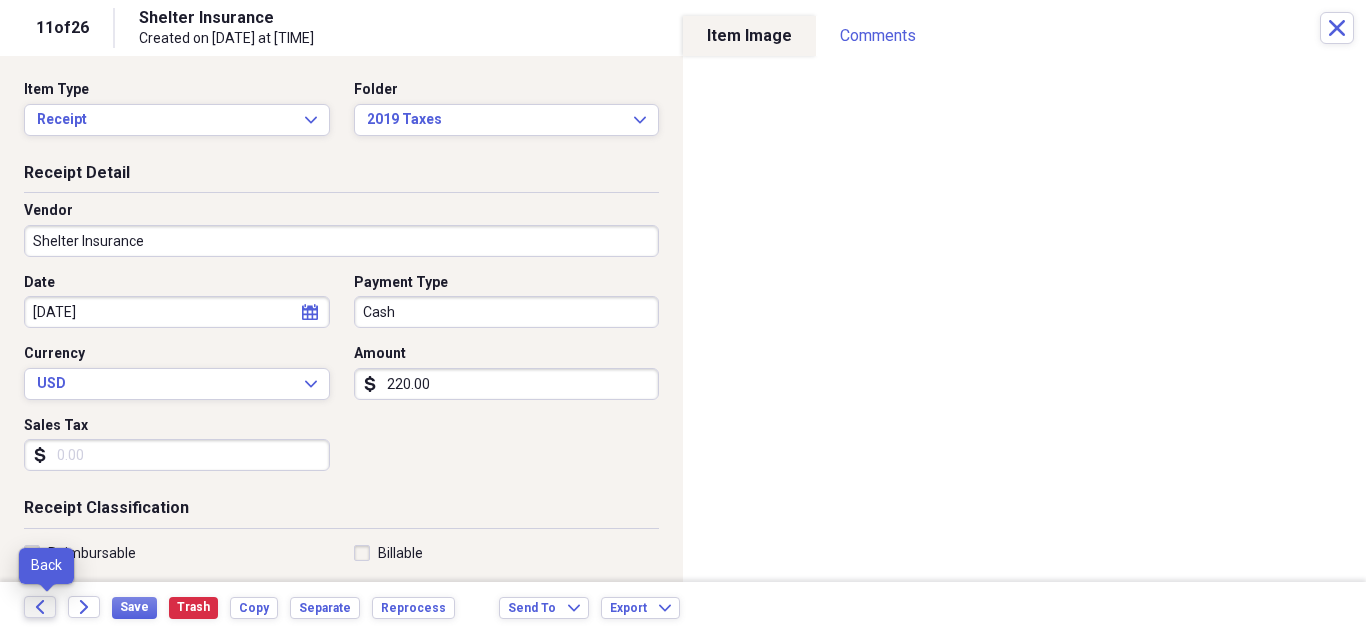 click on "Back" 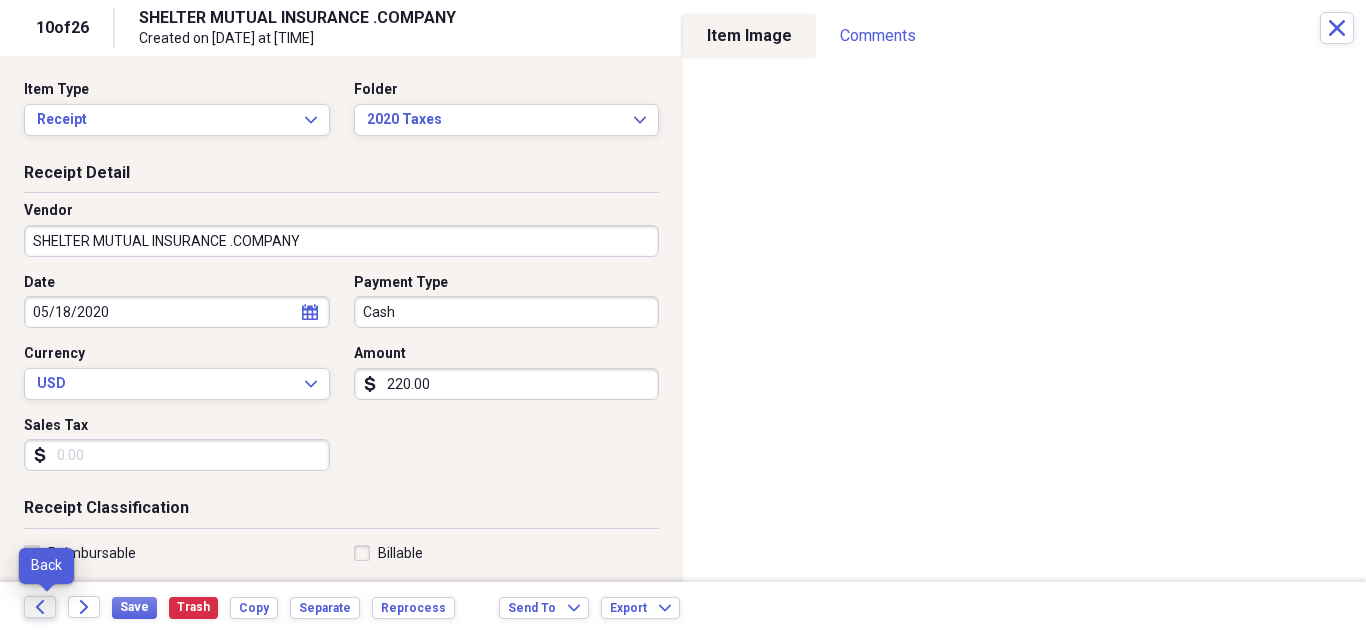 click on "Back" 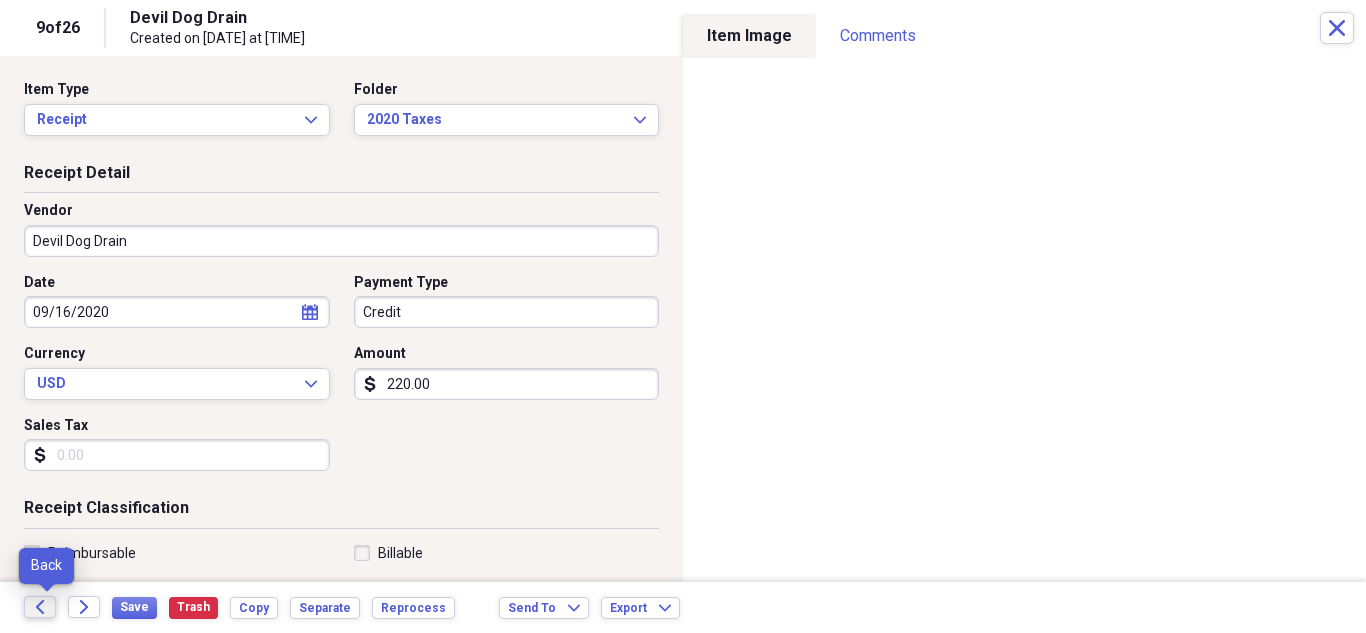 click on "Back" 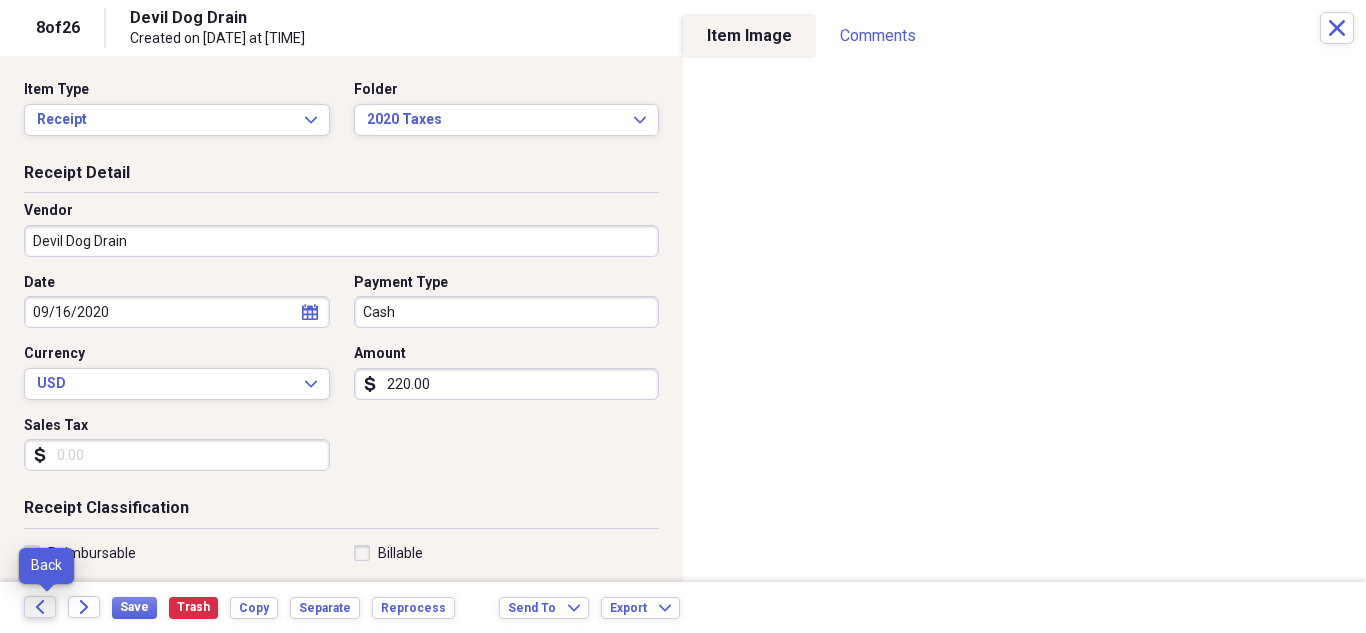 click on "Back" 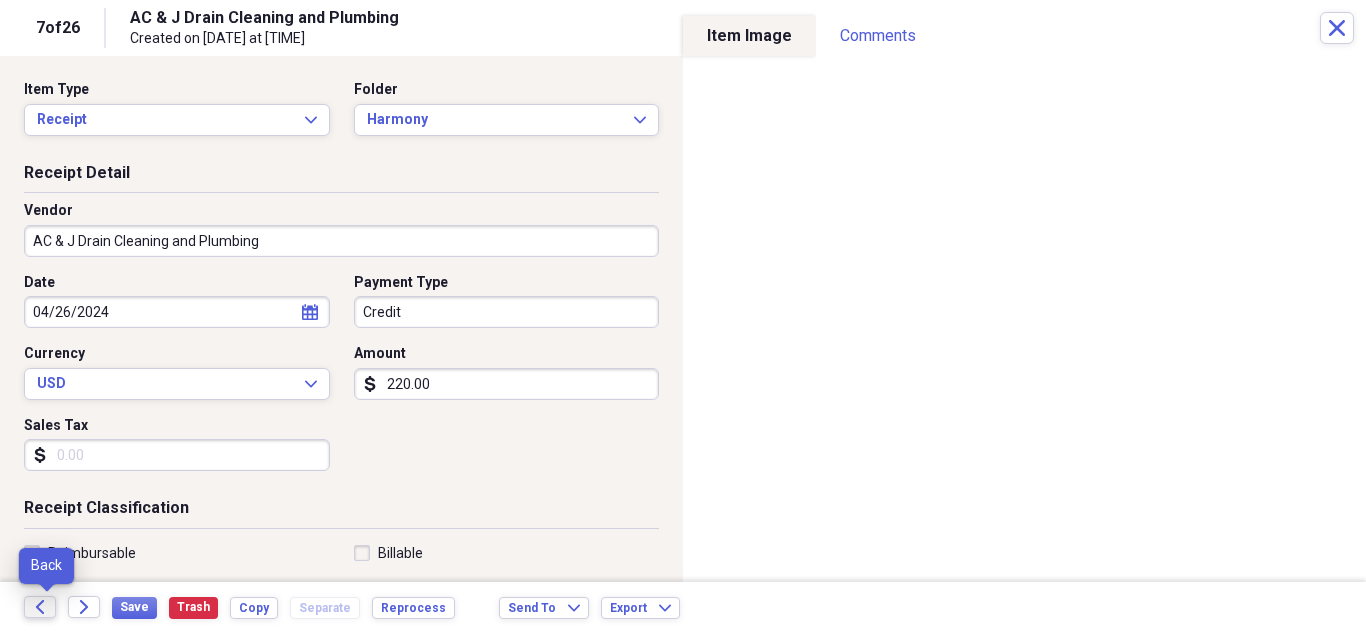 click on "Back" 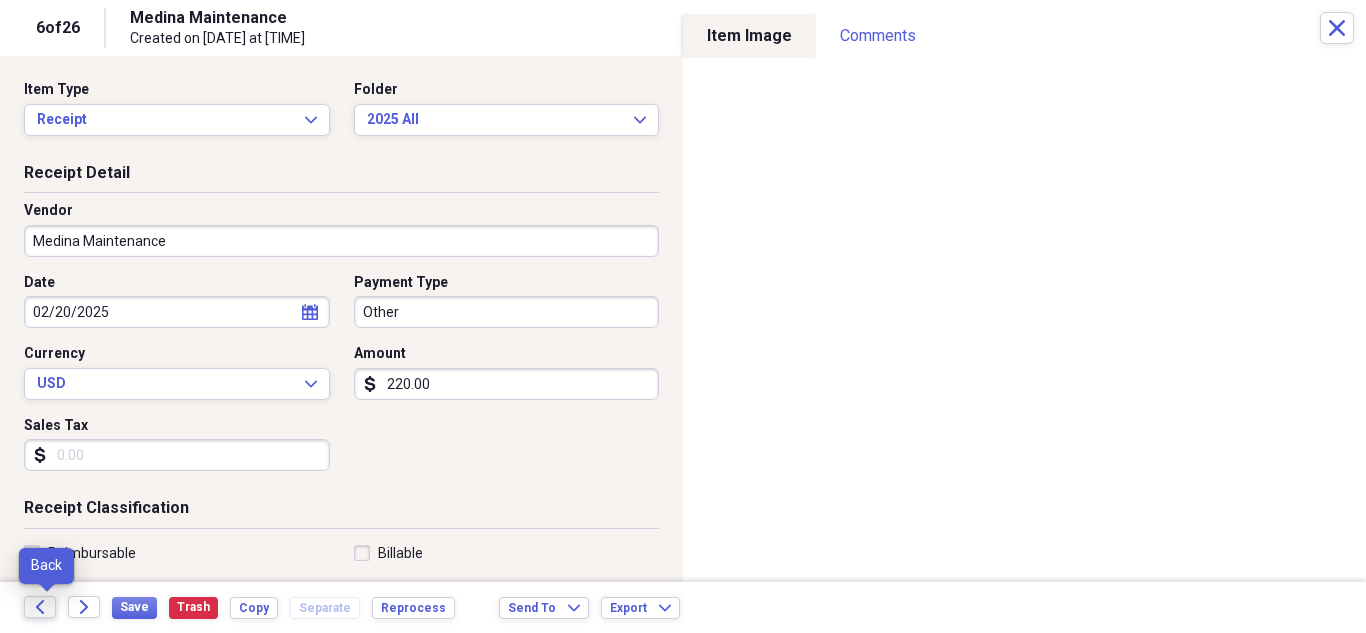 click on "Back" 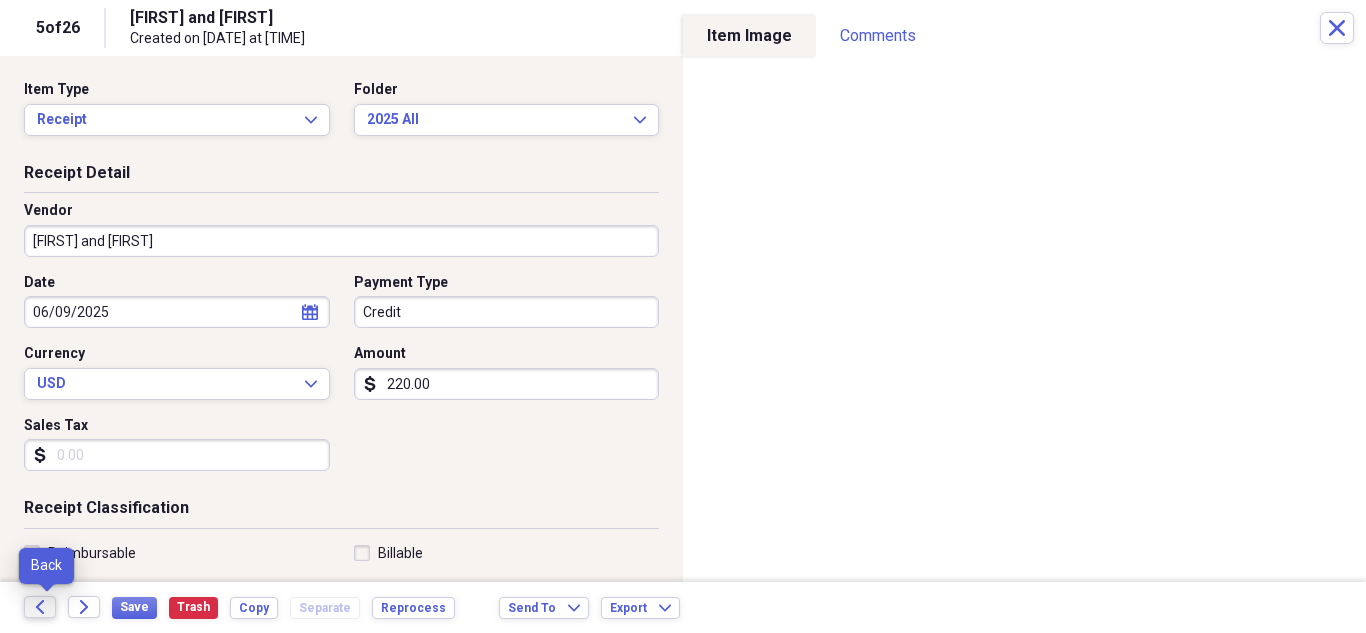 click on "Back" 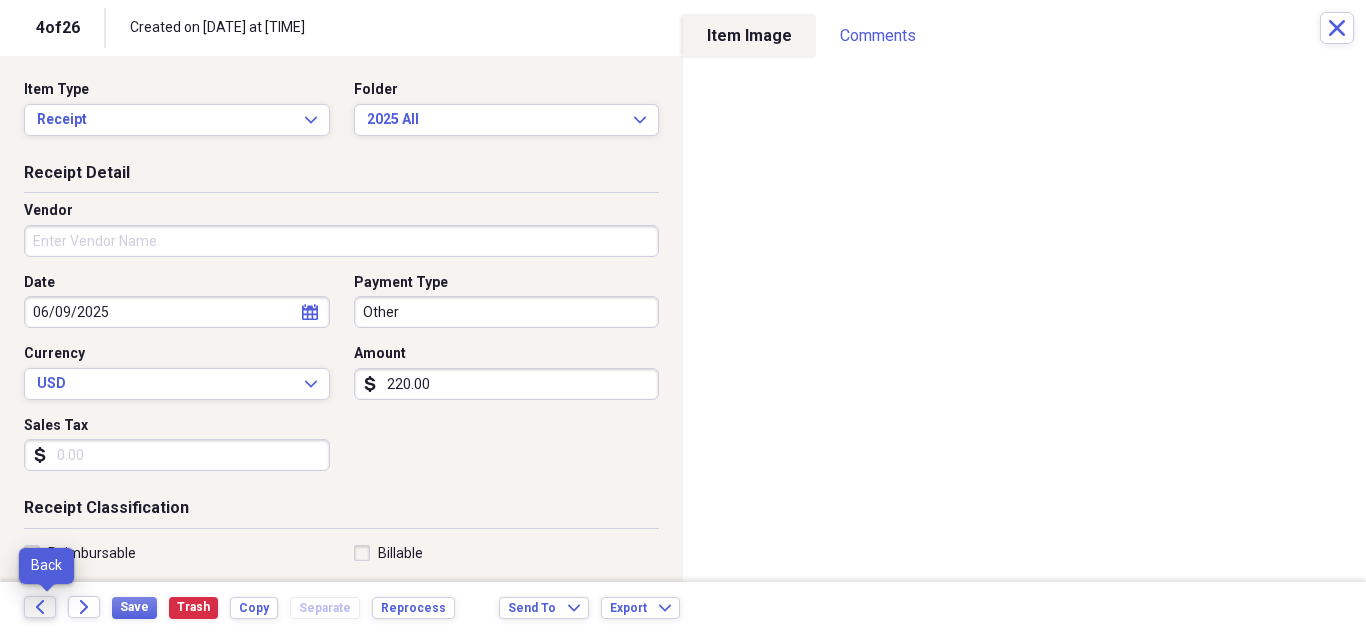 click on "Back" 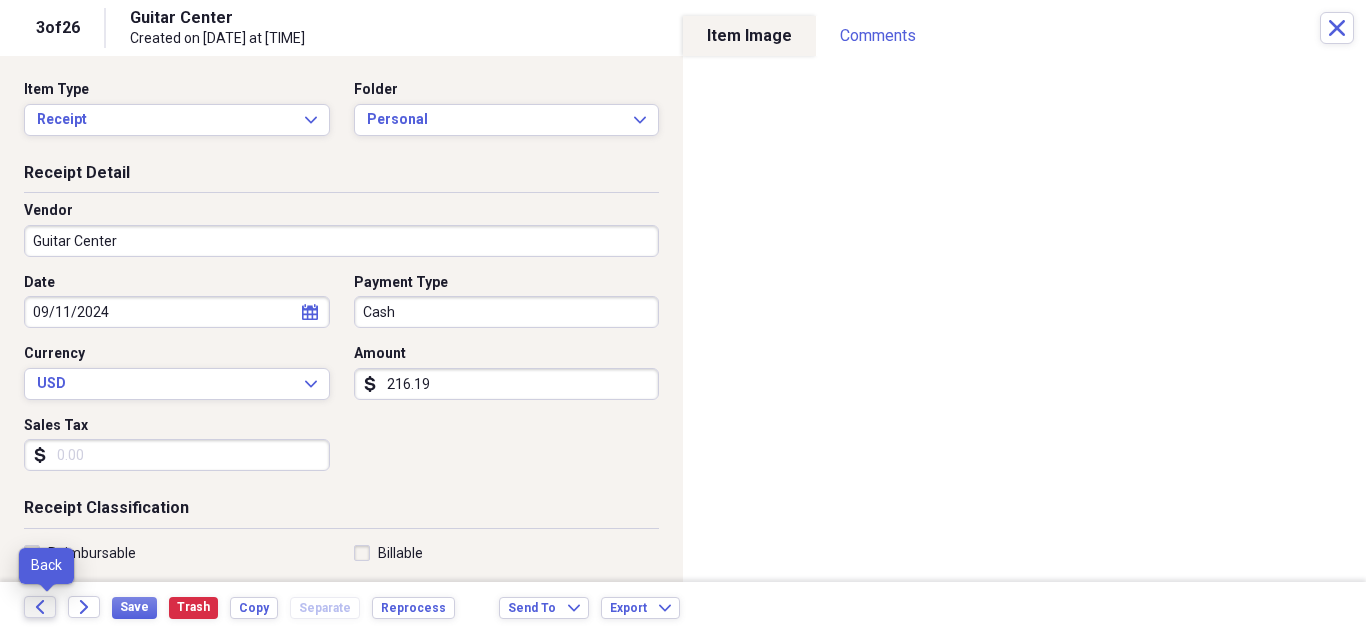 click on "Back" 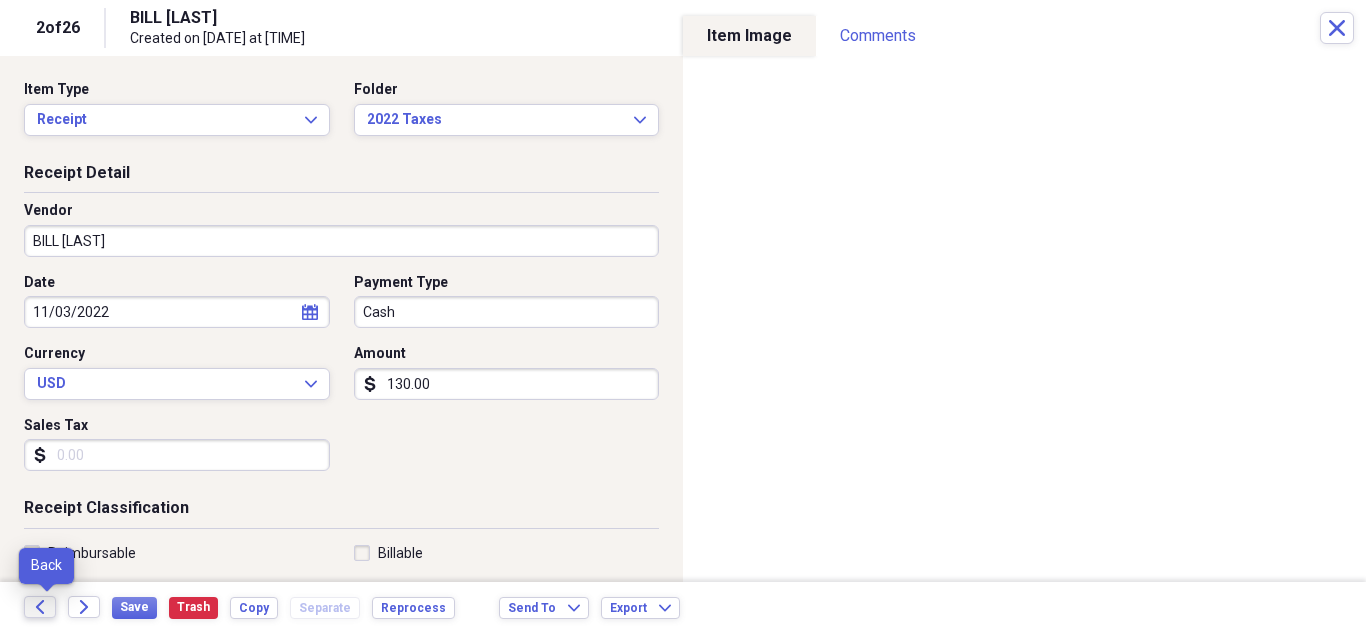 click on "Back" 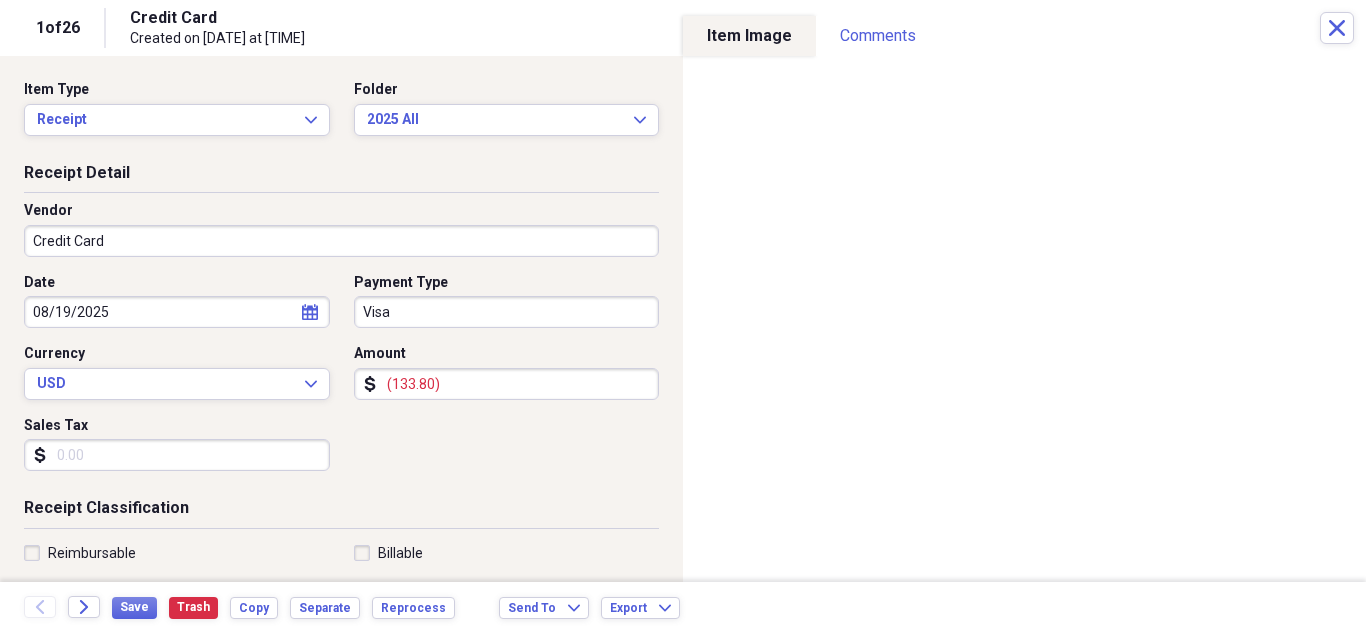 click on "Credit Card" at bounding box center (341, 241) 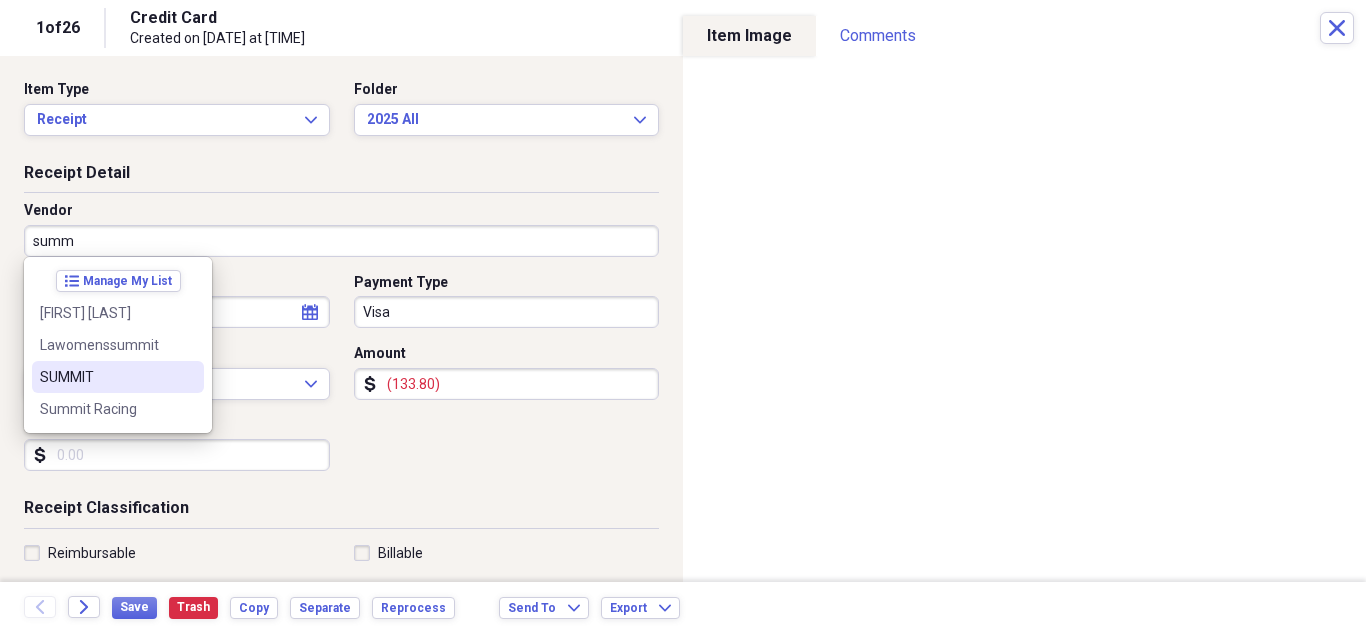 click on "SUMMIT" at bounding box center (106, 377) 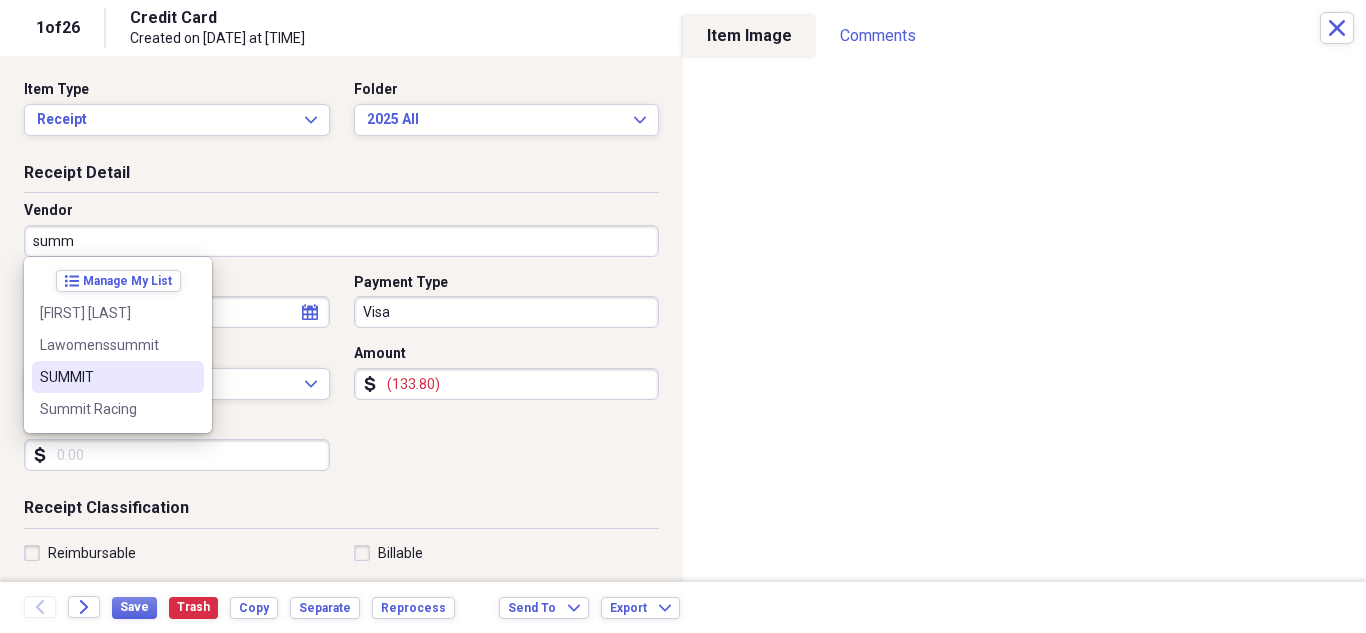 type on "SUMMIT" 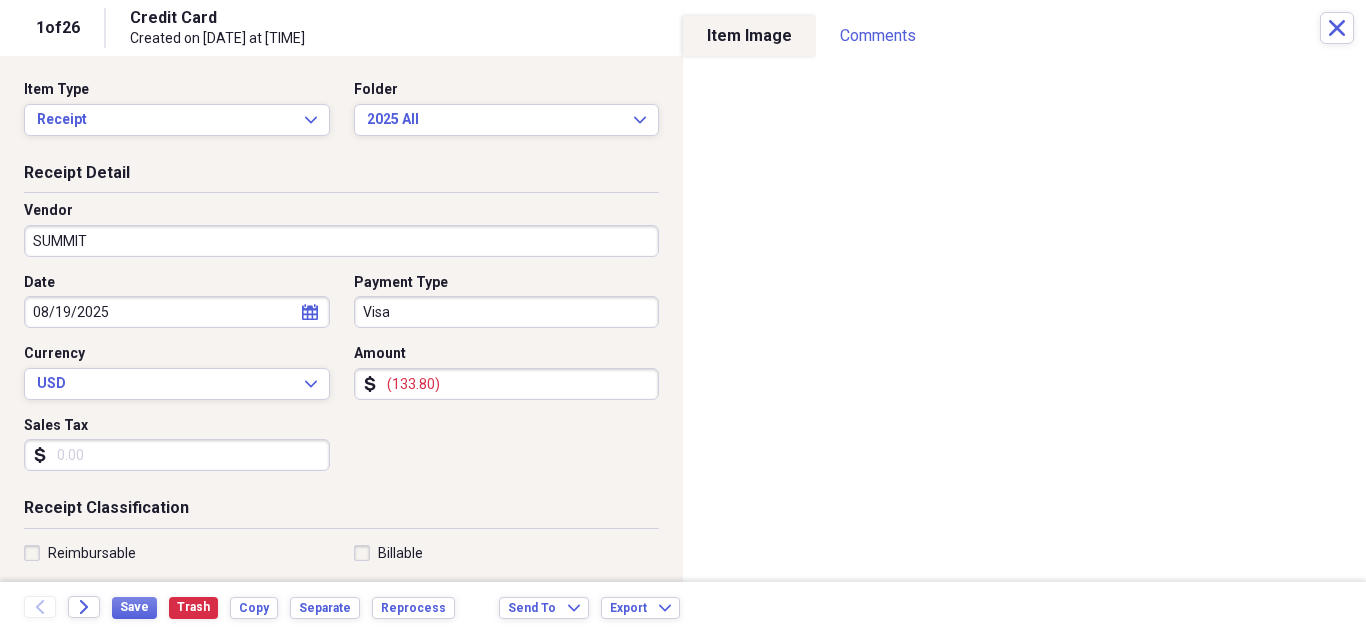 click 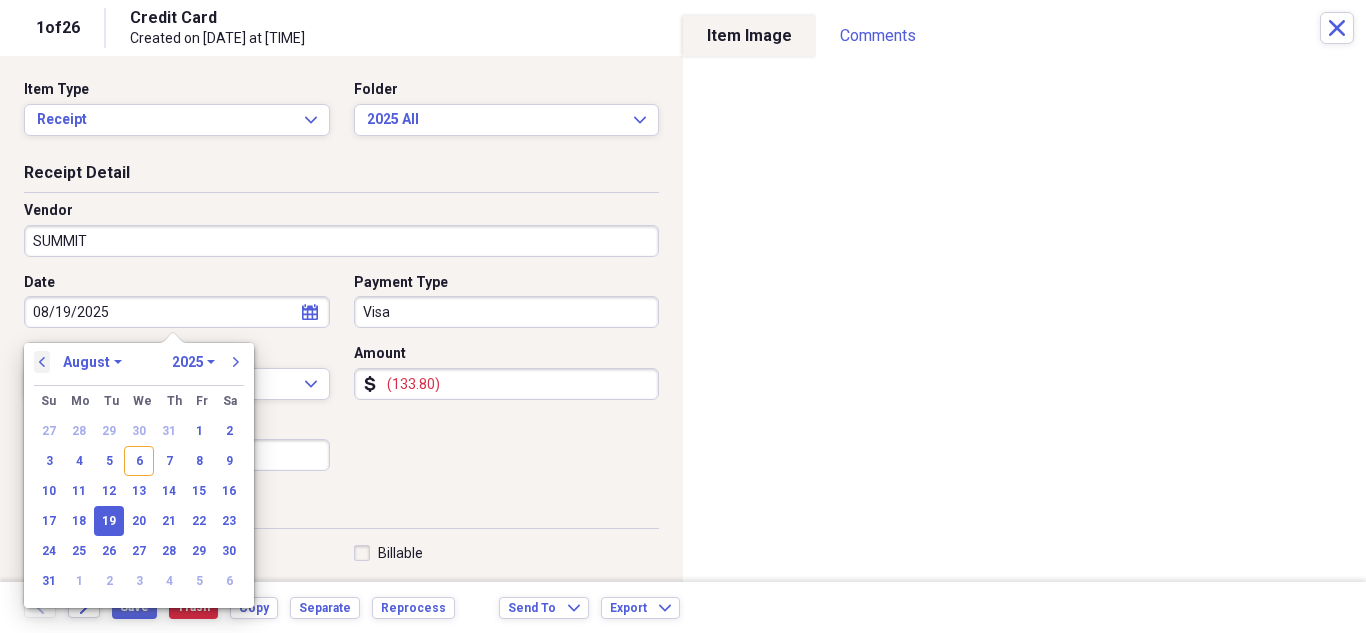 click on "previous" at bounding box center (42, 362) 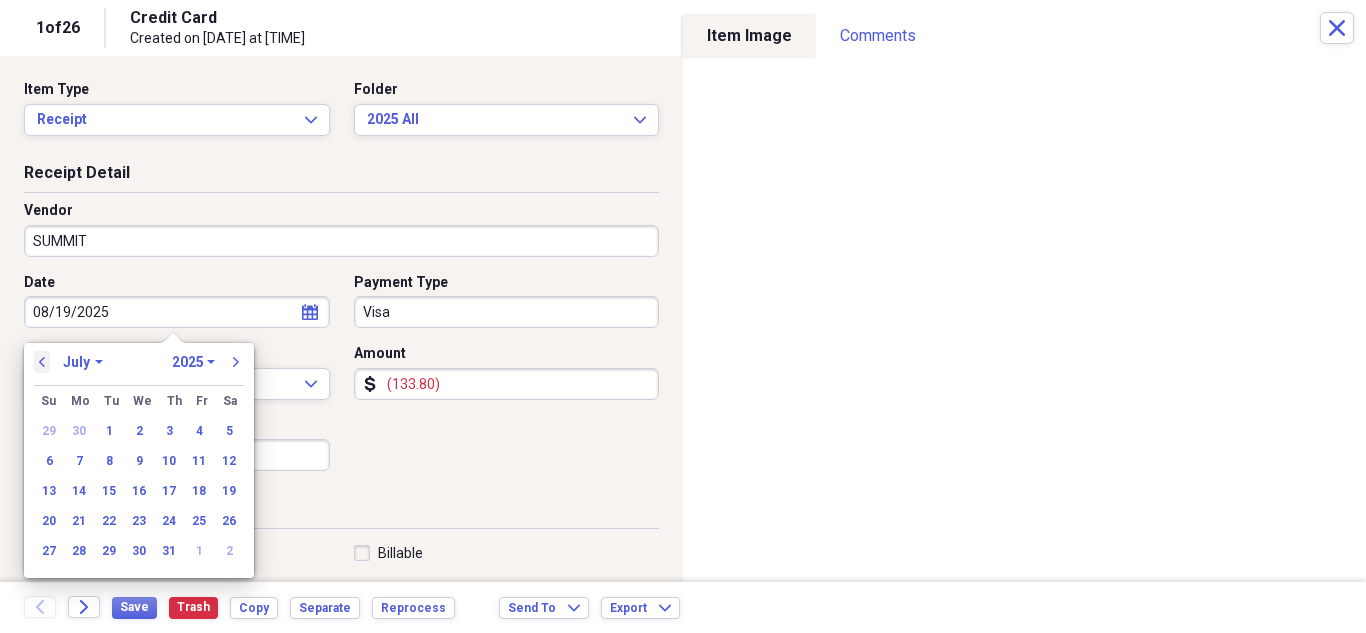click on "previous" at bounding box center (42, 362) 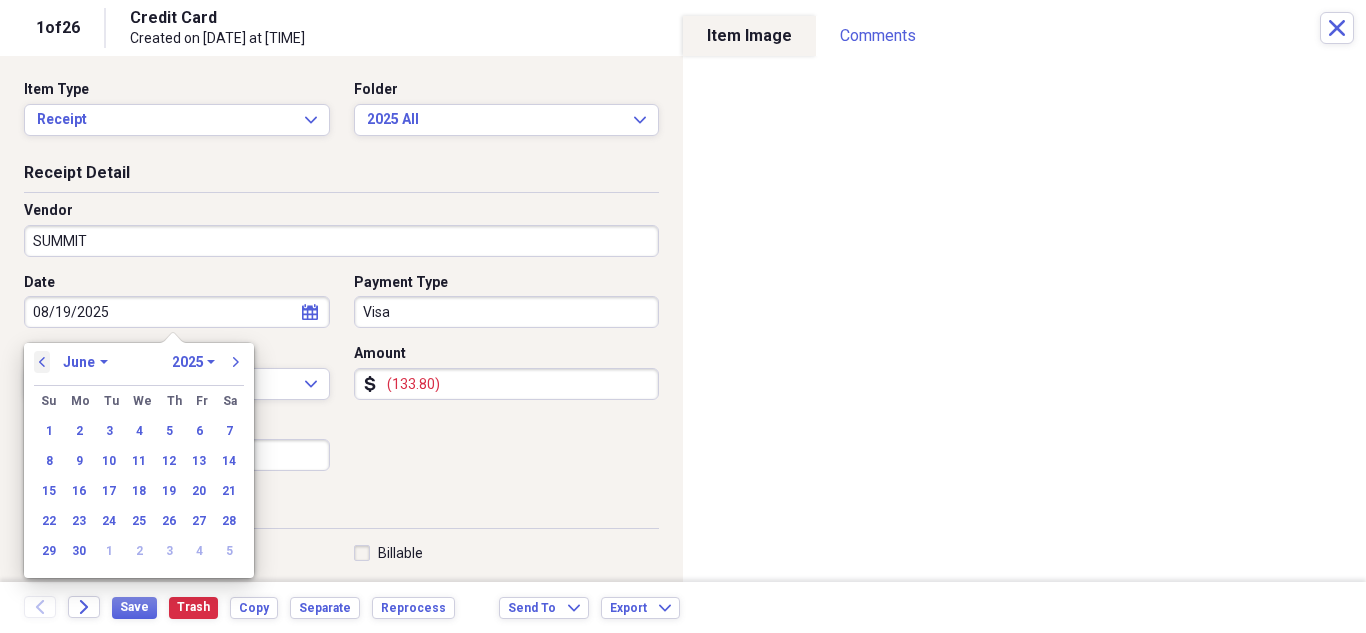 click on "previous" at bounding box center (42, 362) 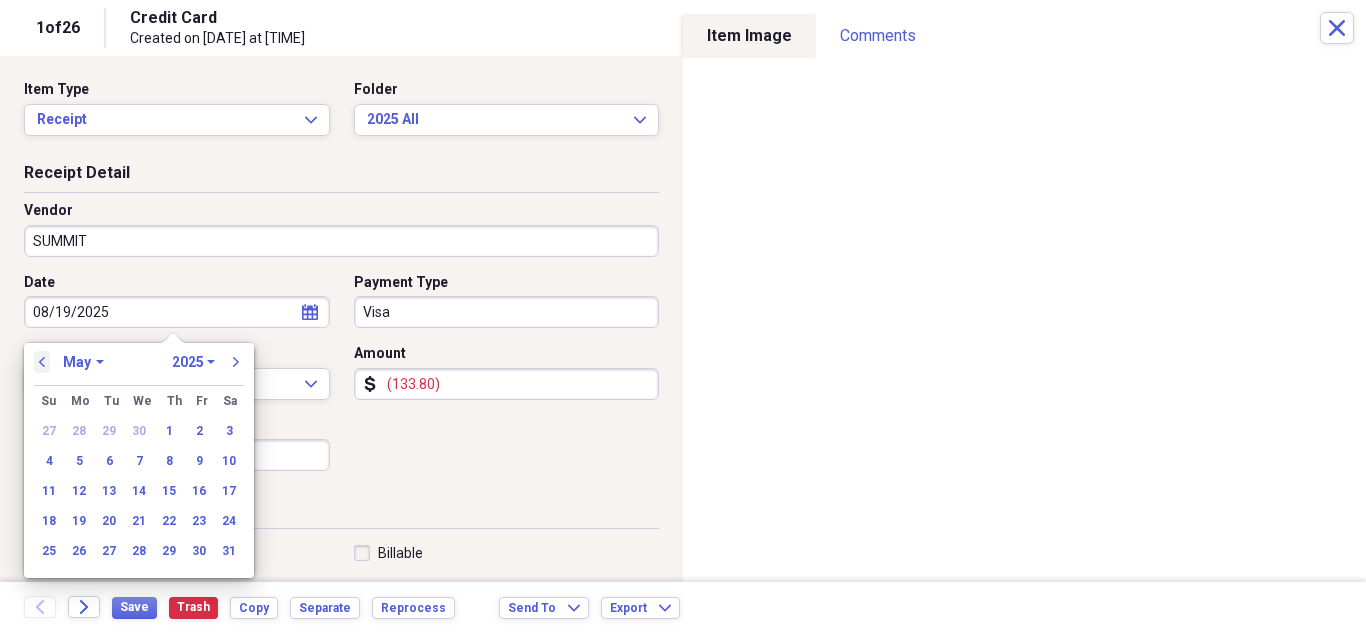 click on "previous" at bounding box center (42, 362) 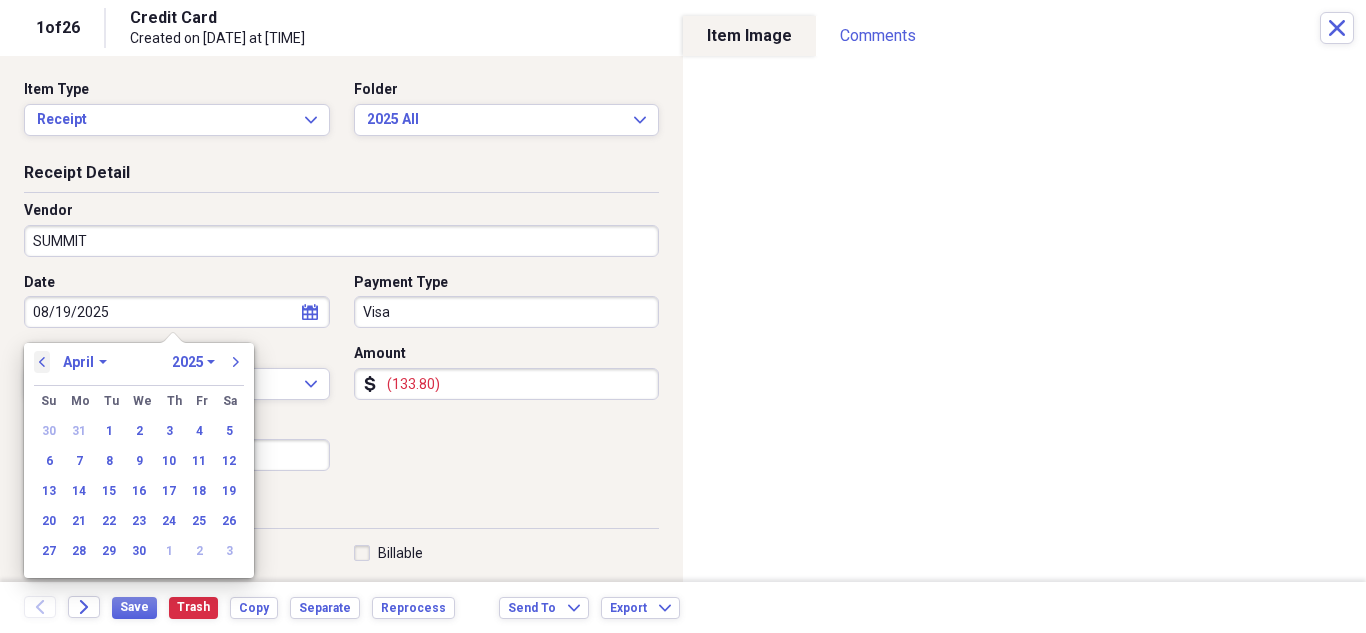 click on "previous" at bounding box center (42, 362) 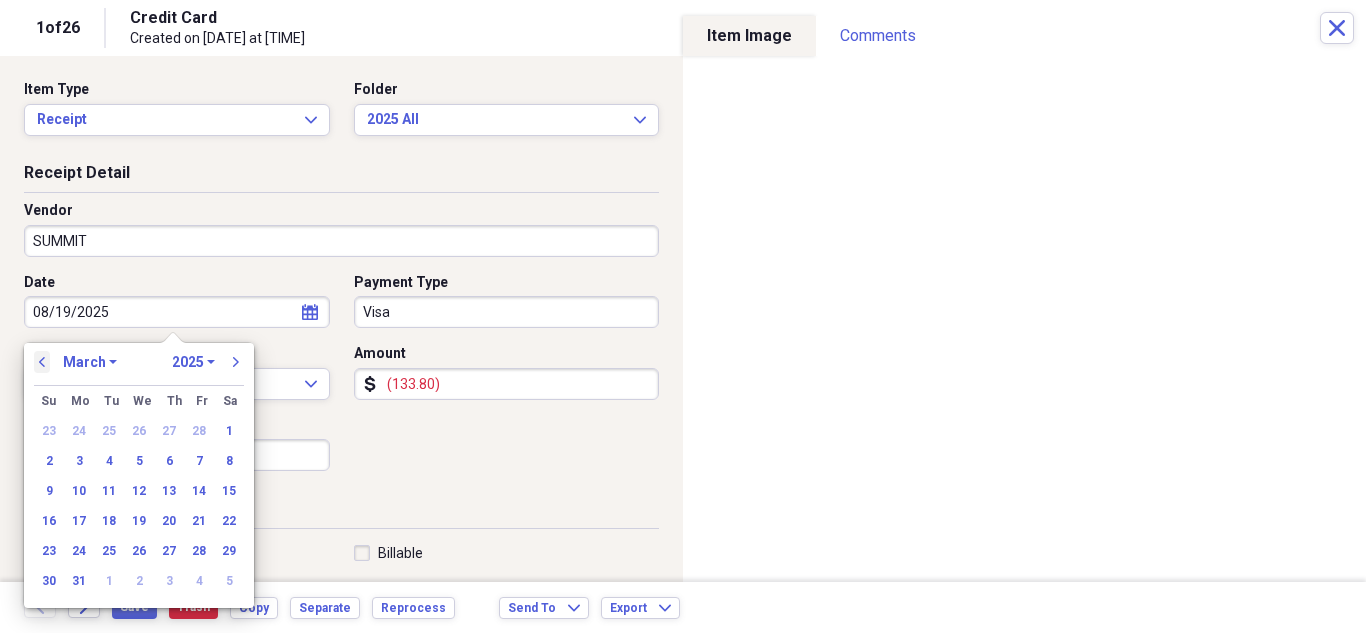 click on "previous" at bounding box center [42, 362] 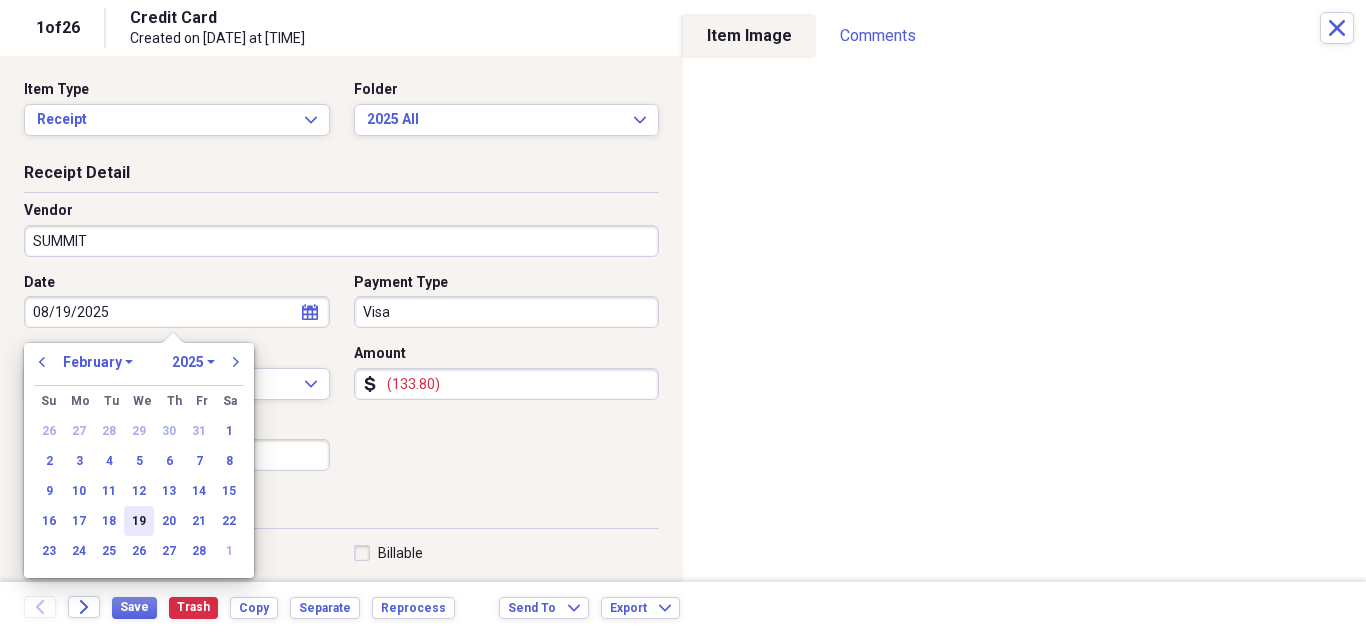 click on "19" at bounding box center (139, 521) 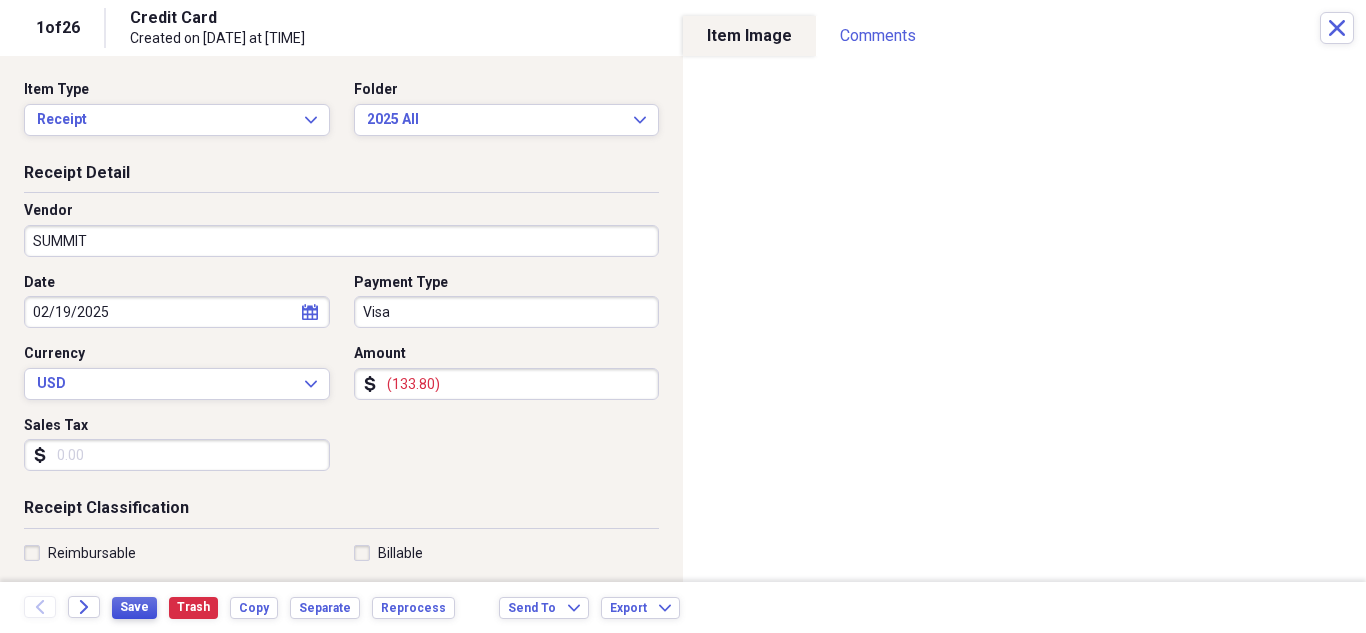 click on "Save" at bounding box center (134, 607) 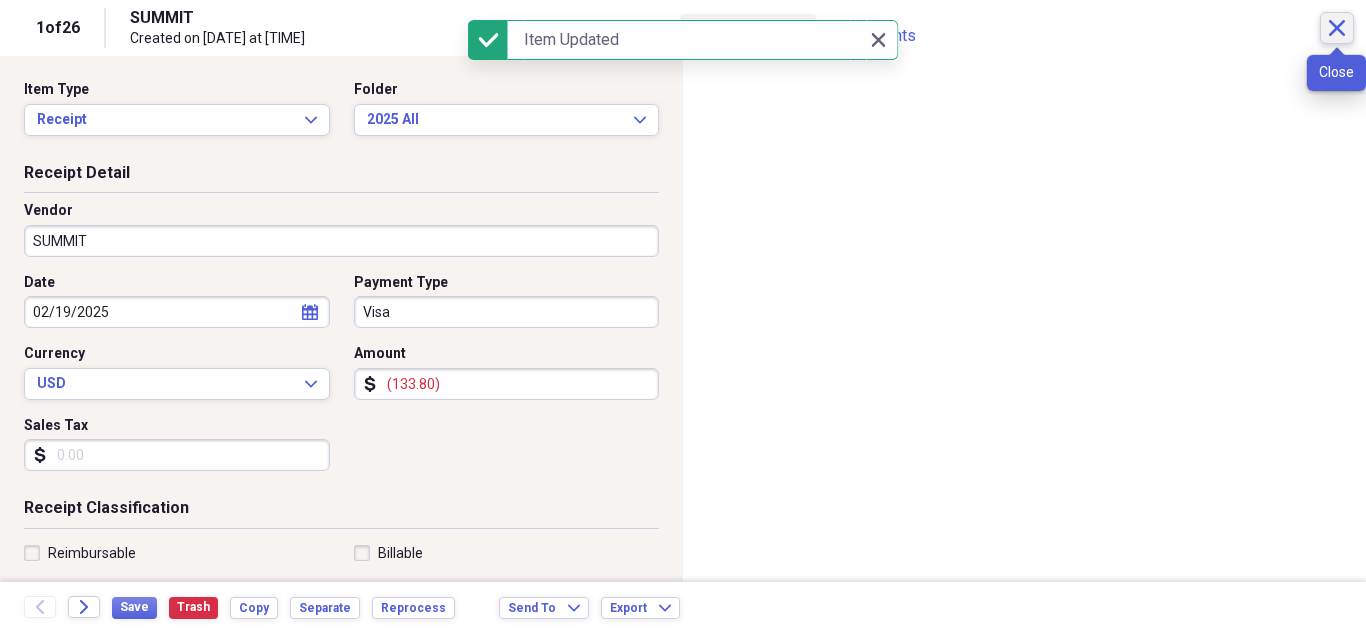 click on "Close" 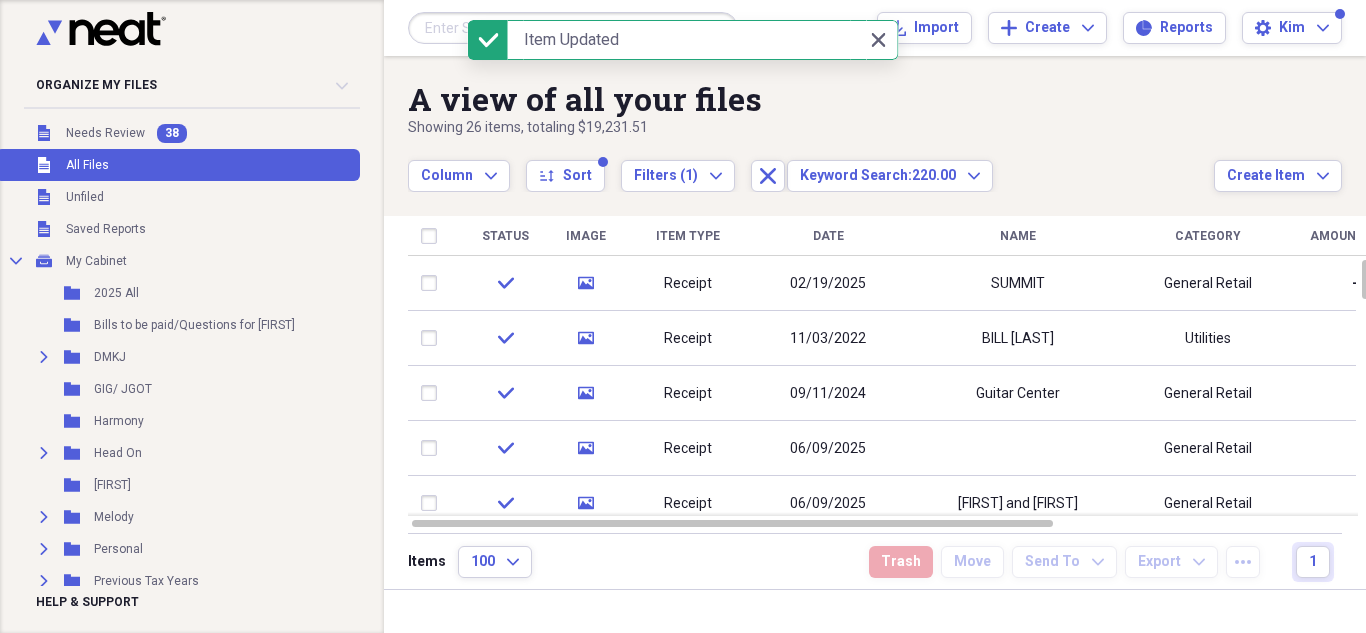 click at bounding box center [573, 28] 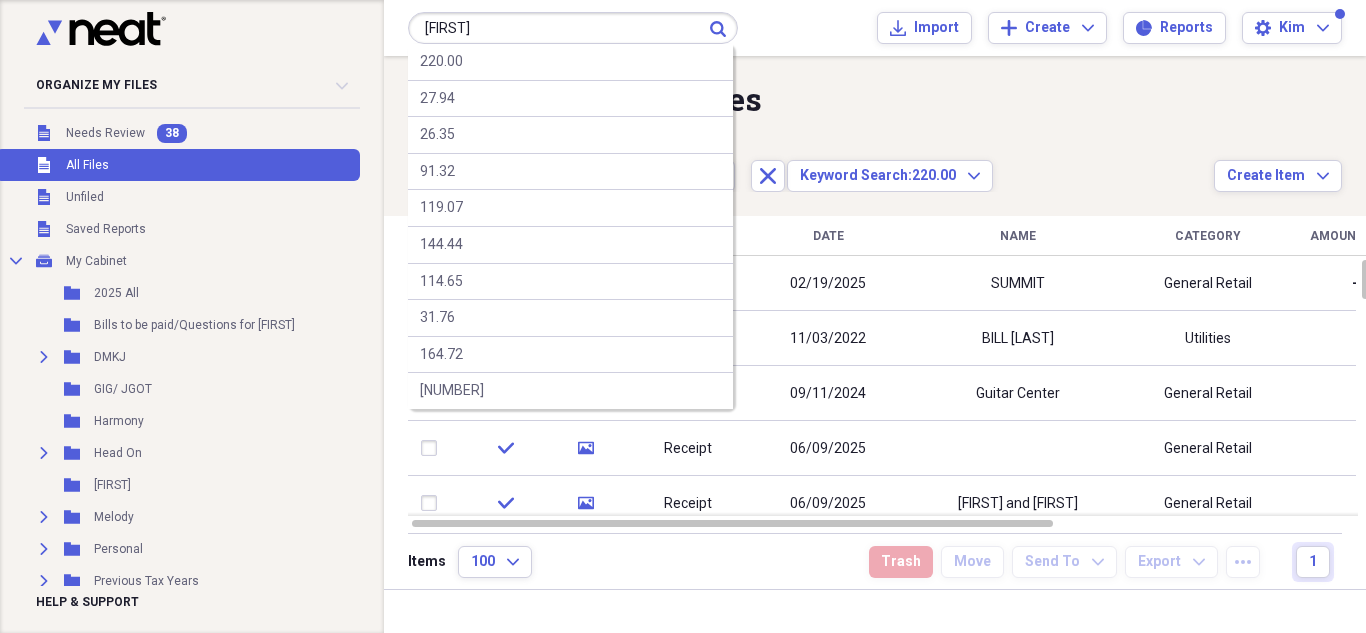 type on "[FIRST]" 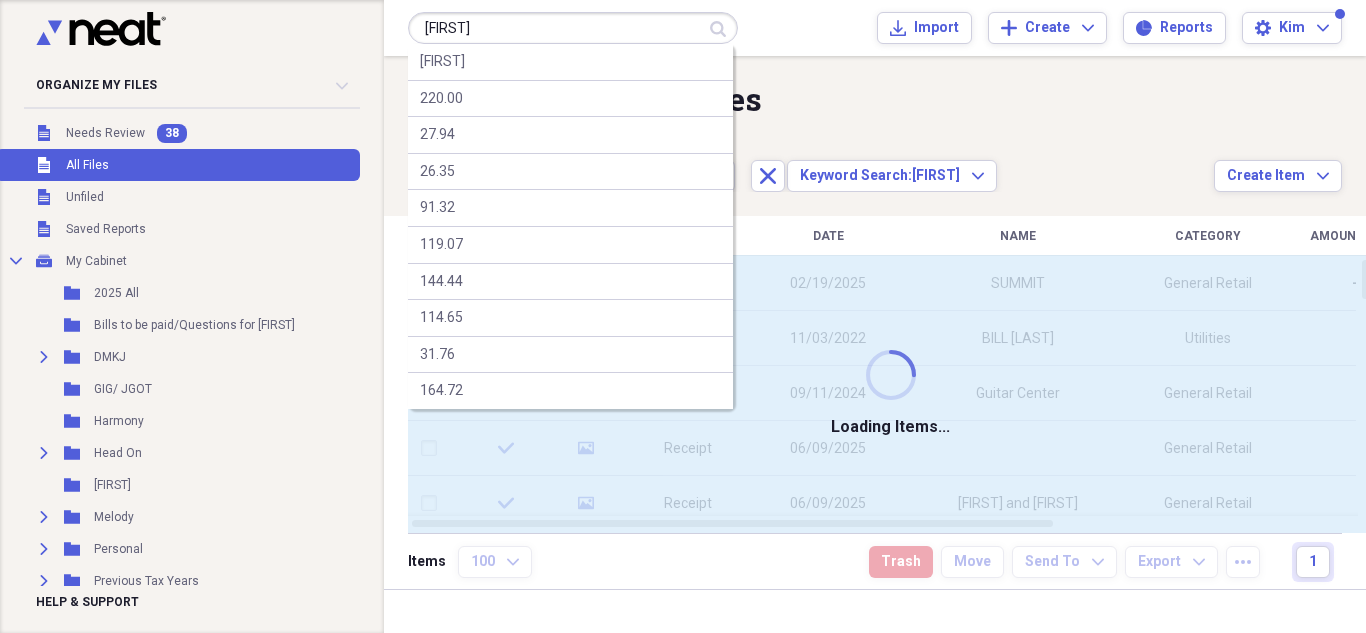type 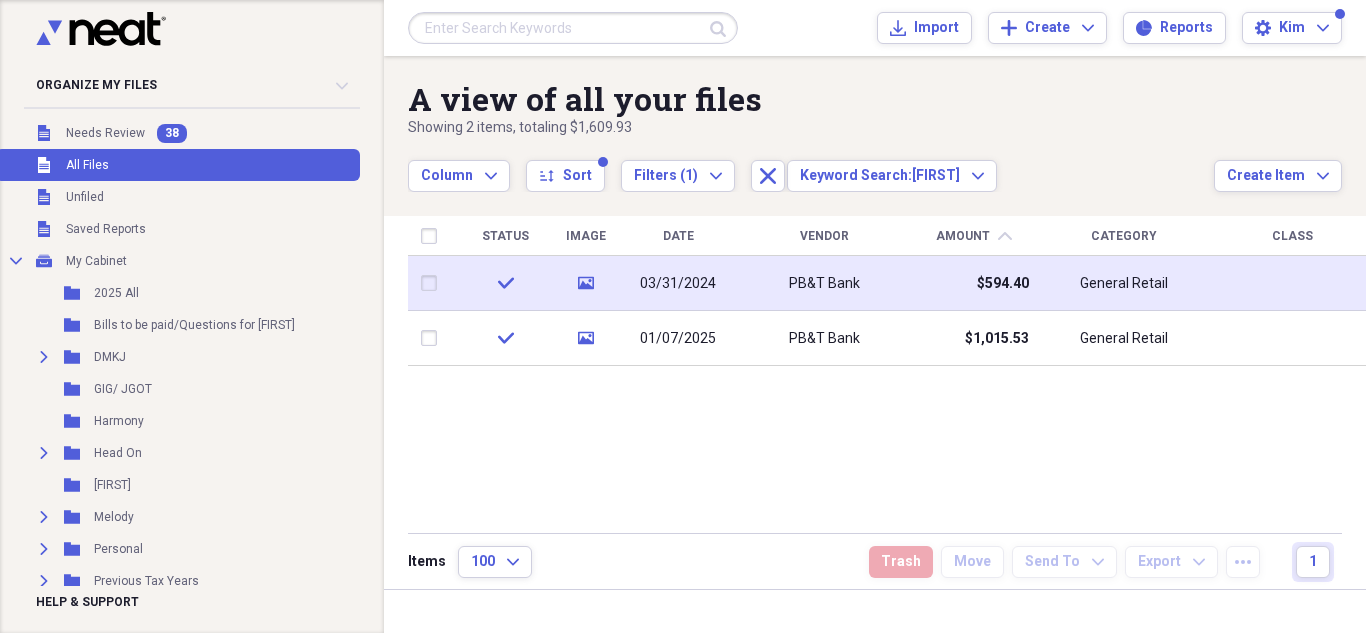 click on "PB&T Bank" at bounding box center (824, 283) 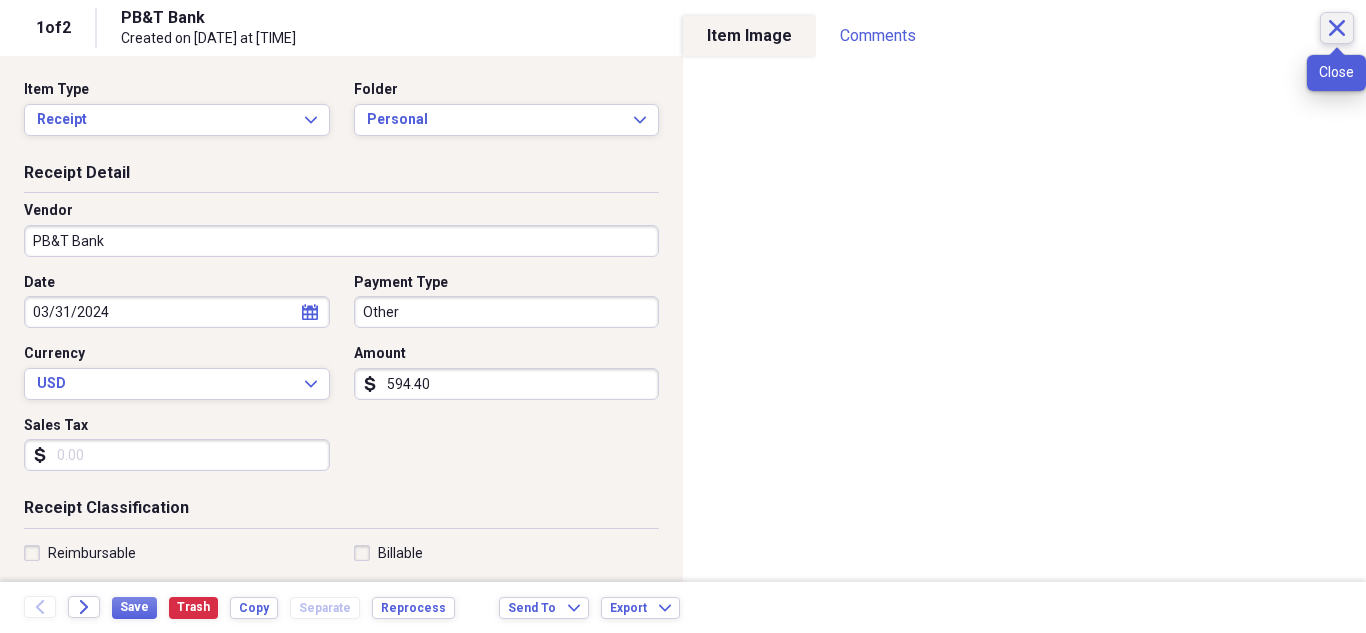 click 